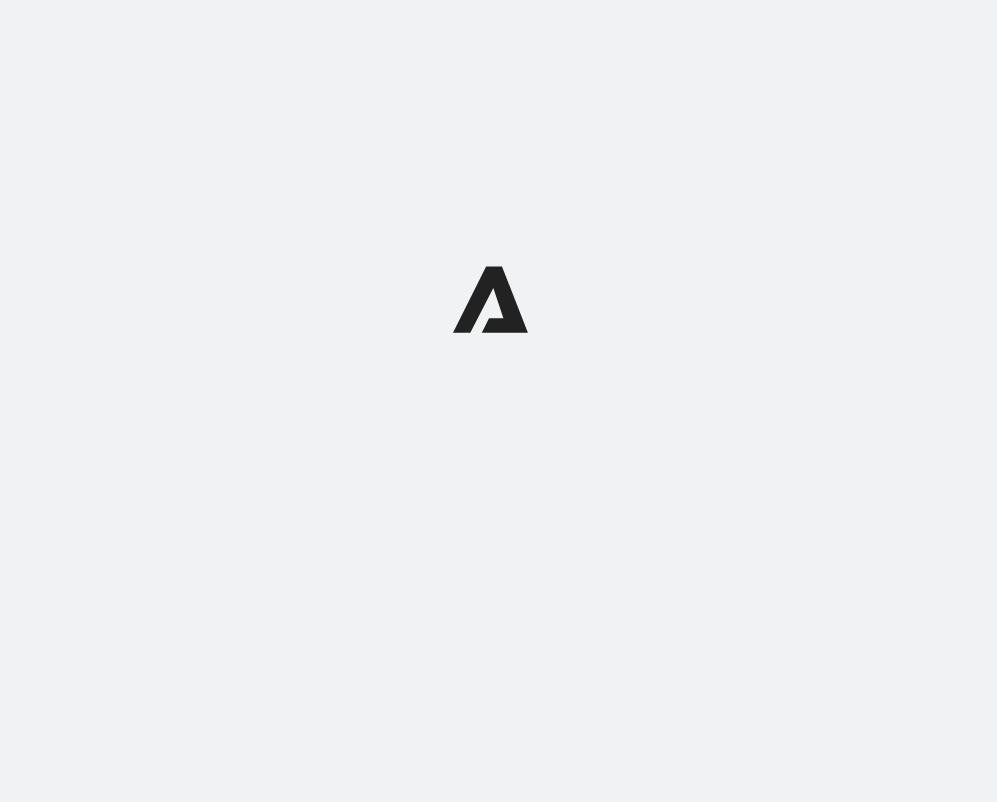 scroll, scrollTop: 0, scrollLeft: 0, axis: both 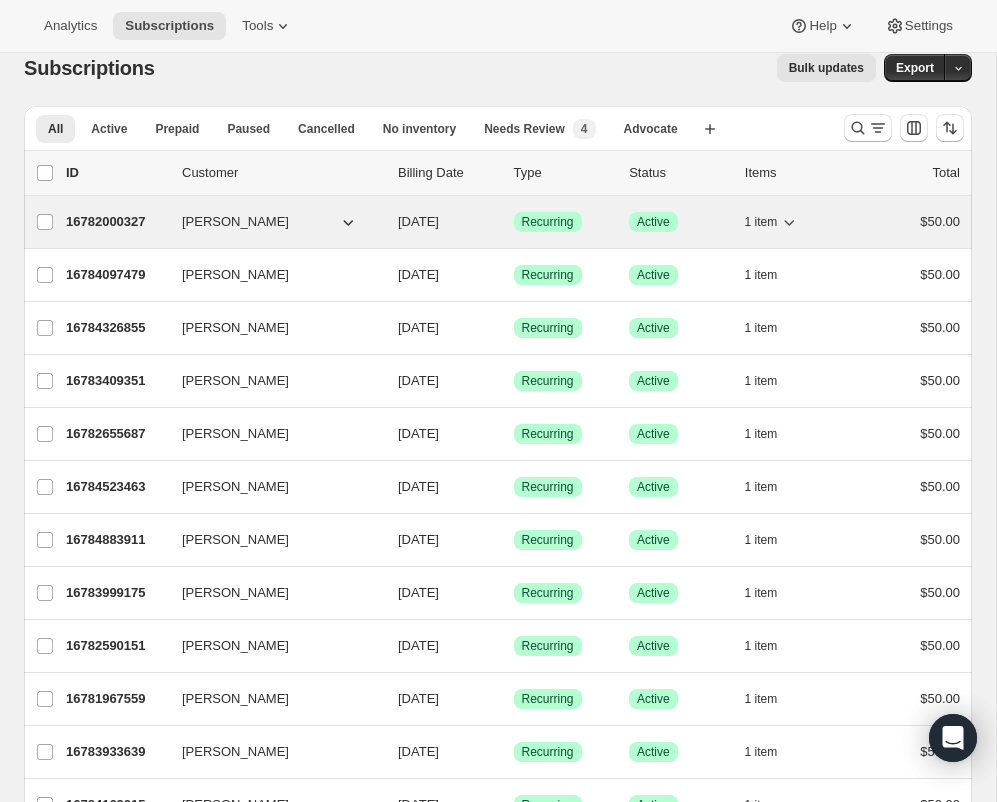 click on "[DATE]" at bounding box center [418, 221] 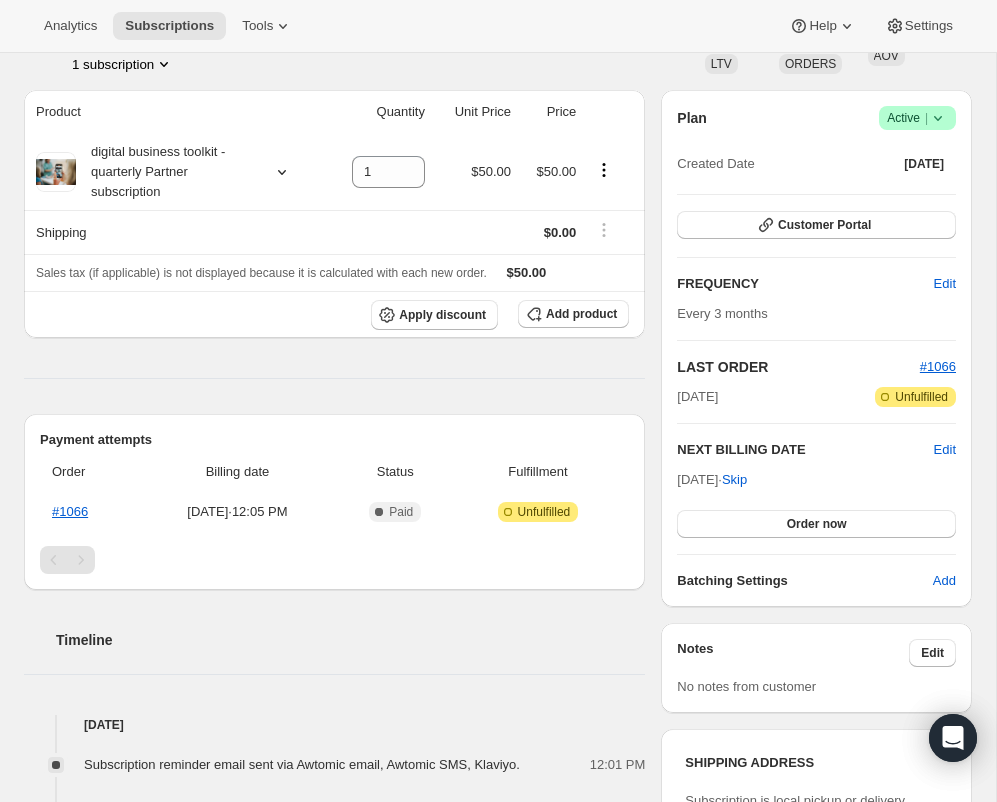 scroll, scrollTop: 145, scrollLeft: 0, axis: vertical 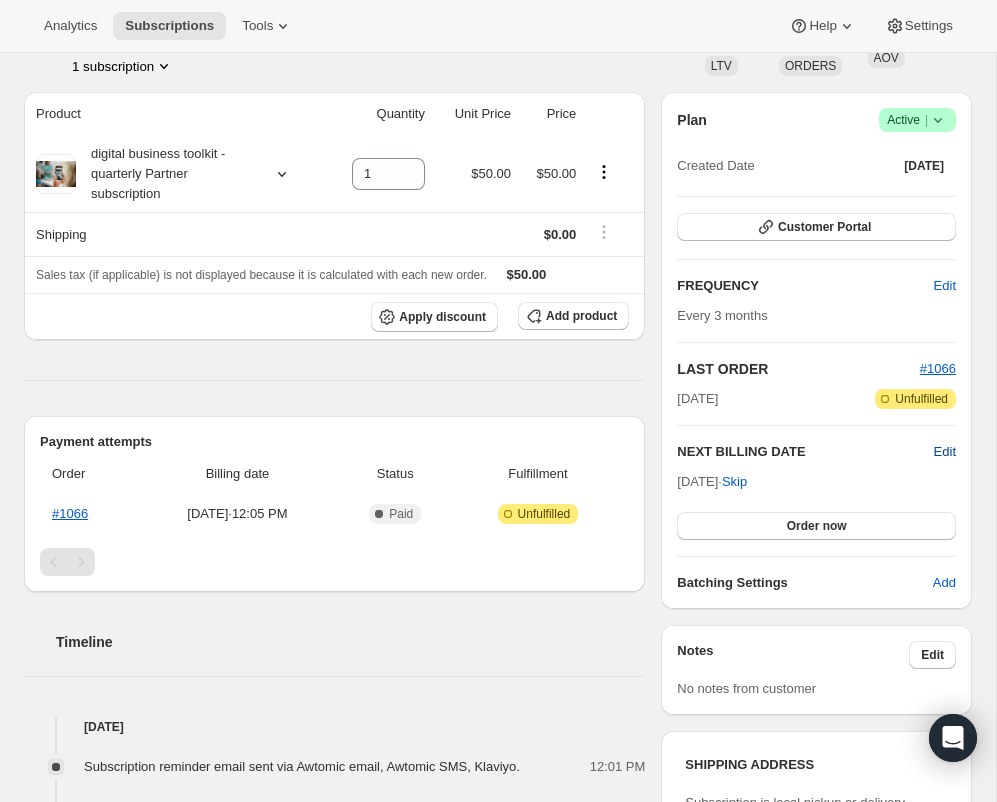 click on "Edit" at bounding box center [945, 452] 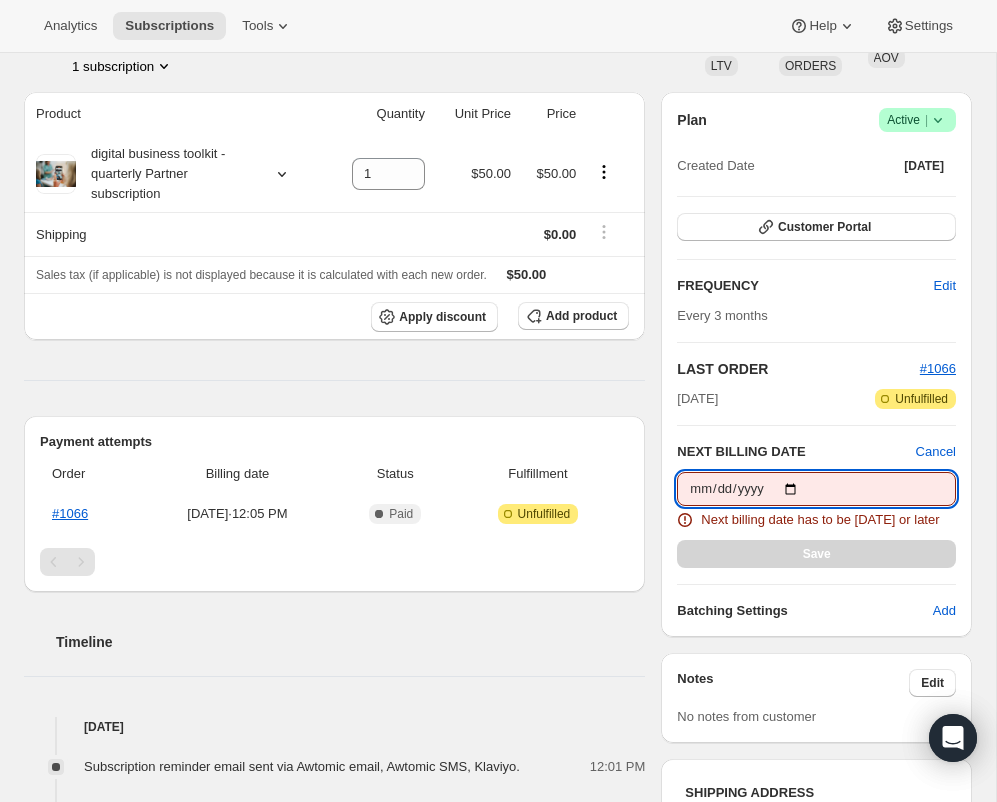 click on "[DATE]" at bounding box center [816, 489] 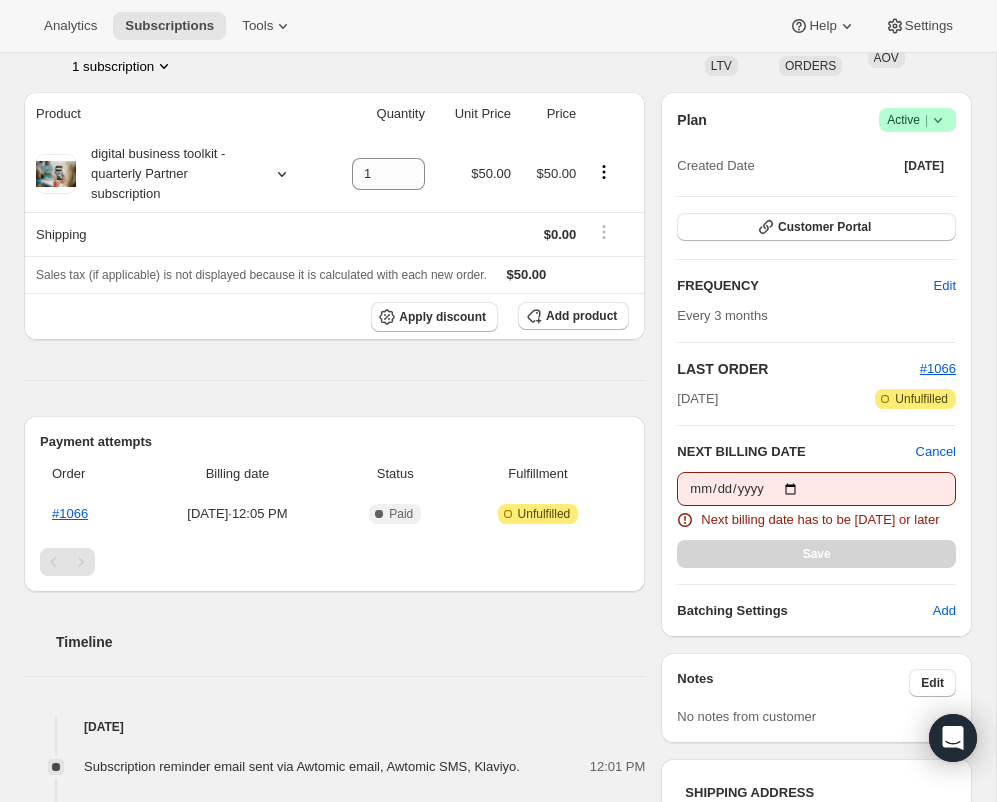 click on "Timeline" at bounding box center (334, 622) 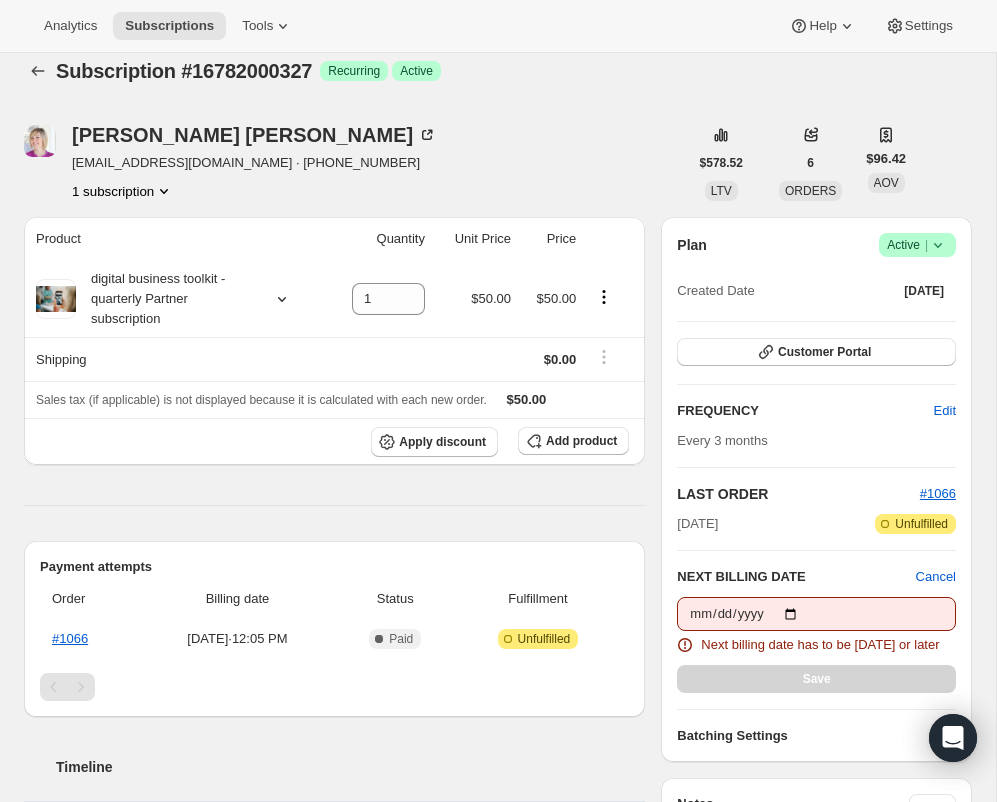 scroll, scrollTop: 0, scrollLeft: 0, axis: both 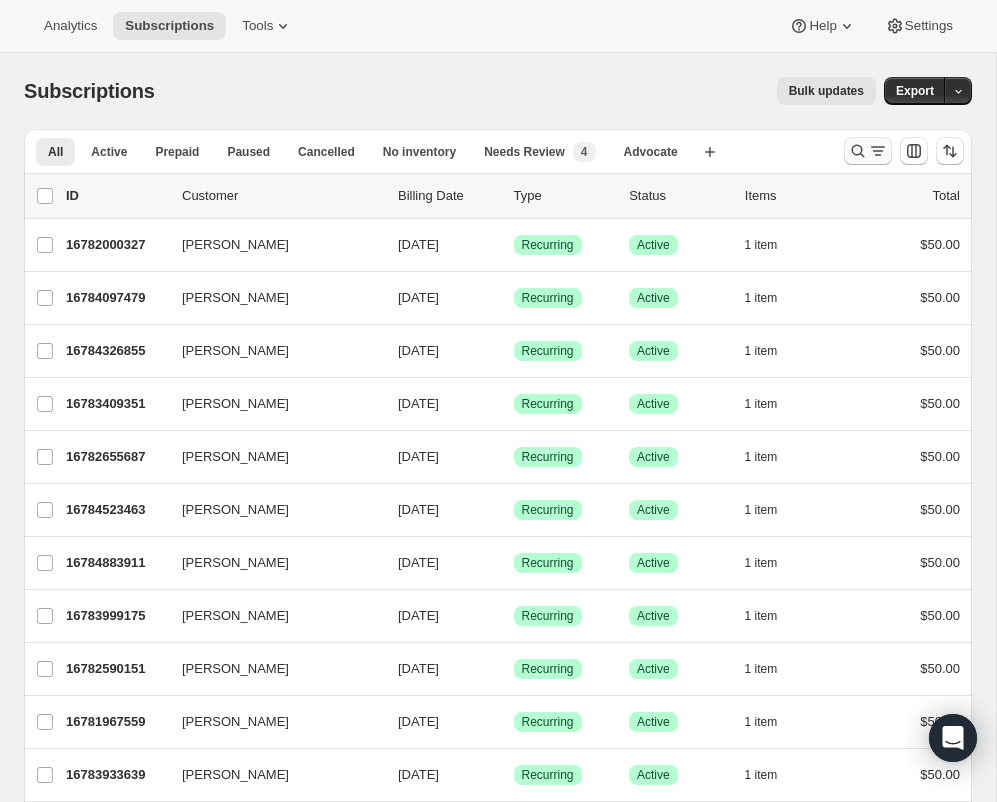 click 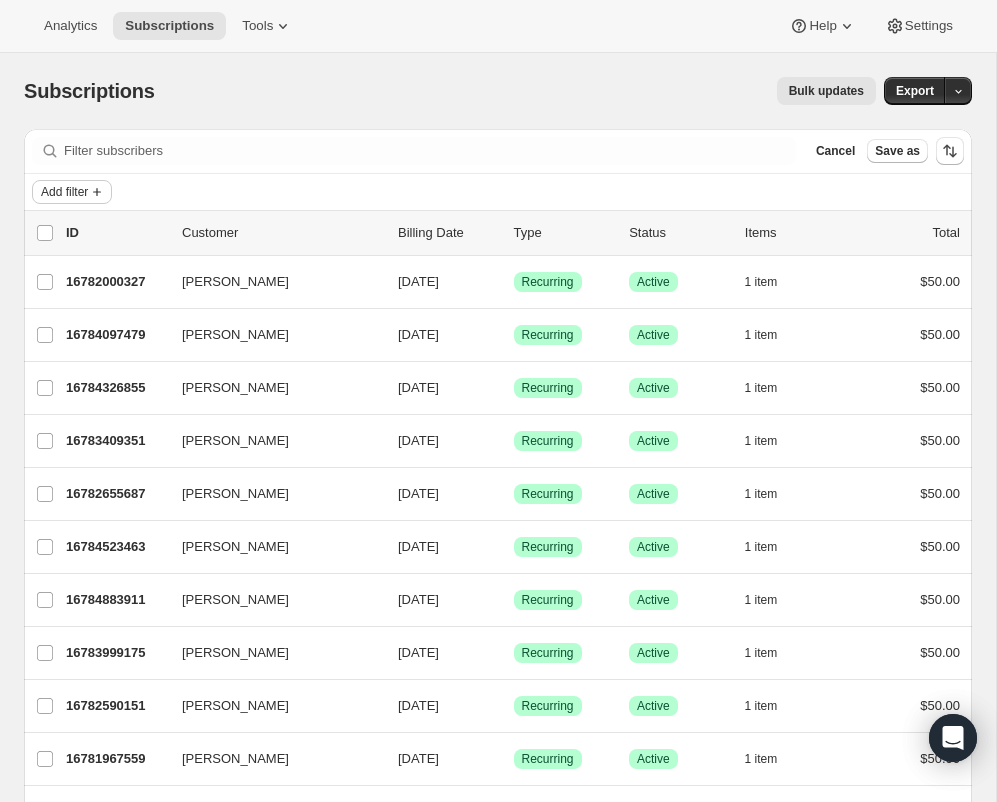 click on "Add filter" at bounding box center (64, 192) 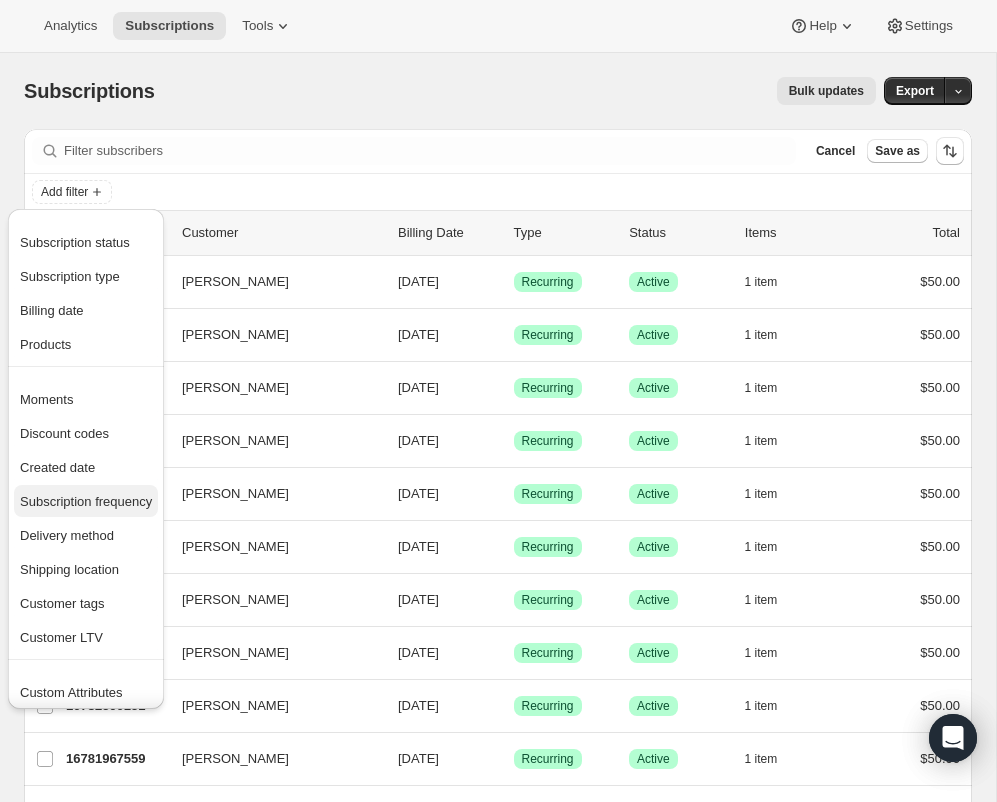 scroll, scrollTop: 39, scrollLeft: 0, axis: vertical 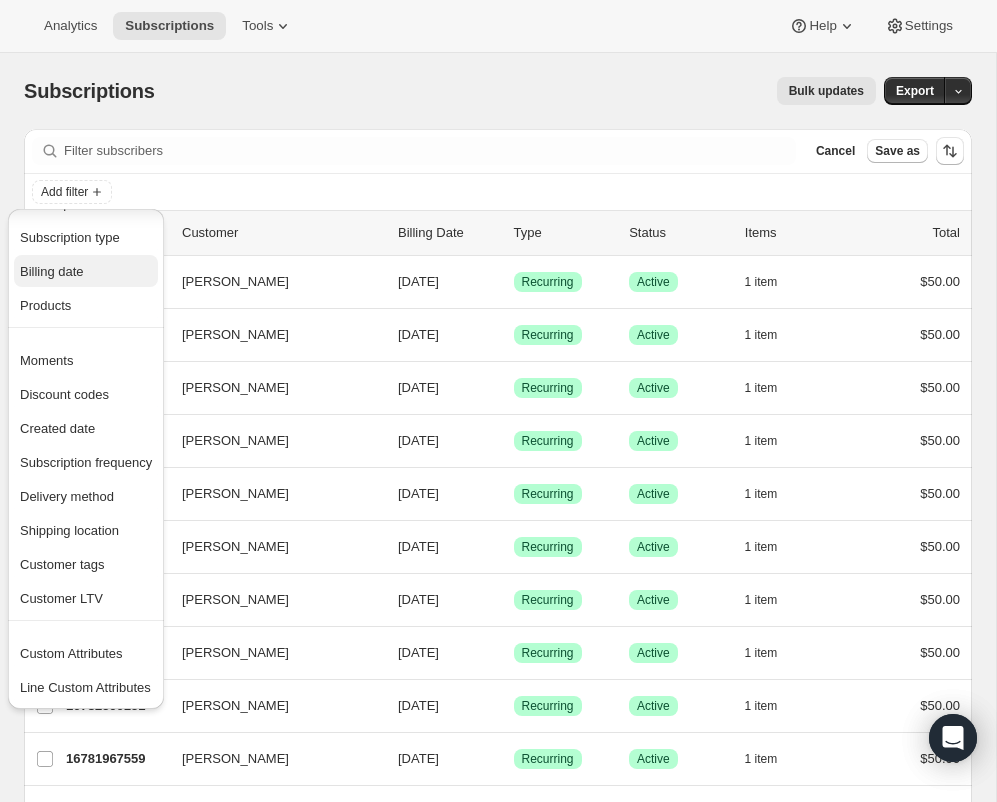 click on "Billing date" at bounding box center [86, 272] 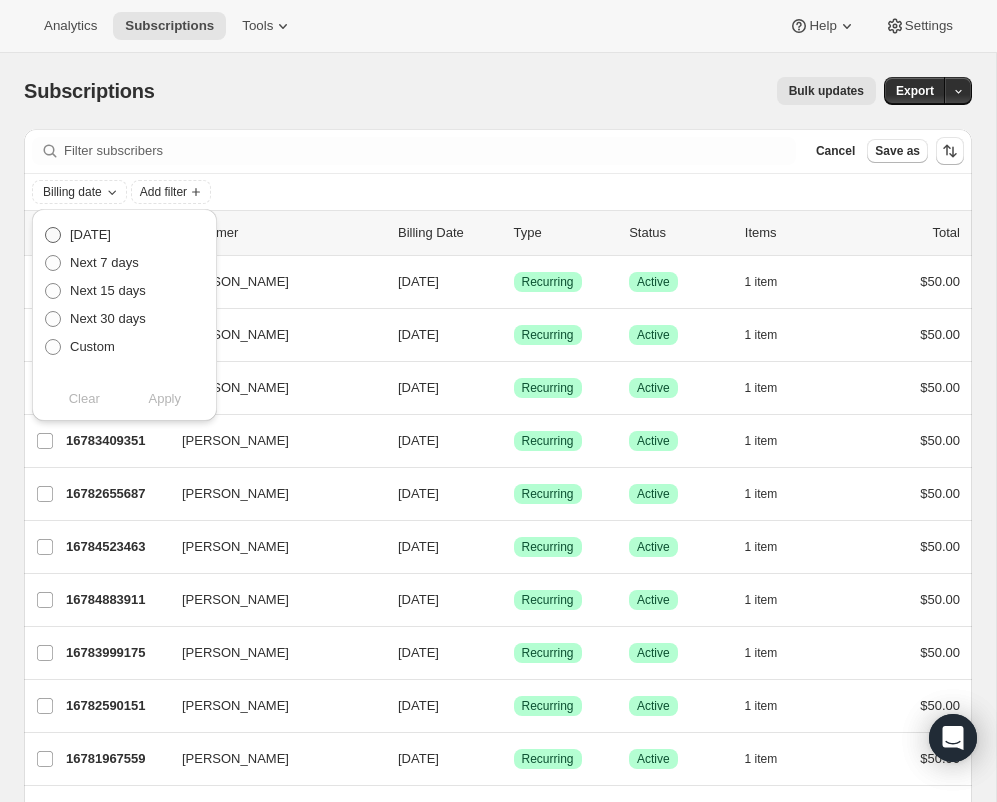 click at bounding box center [53, 235] 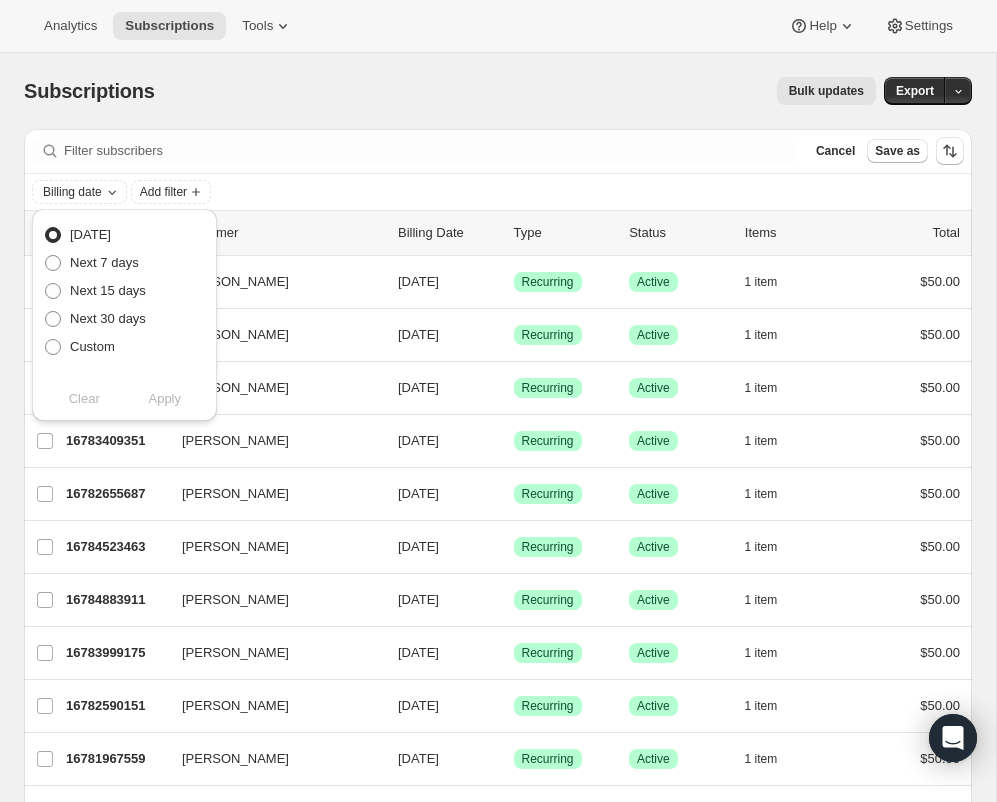radio on "true" 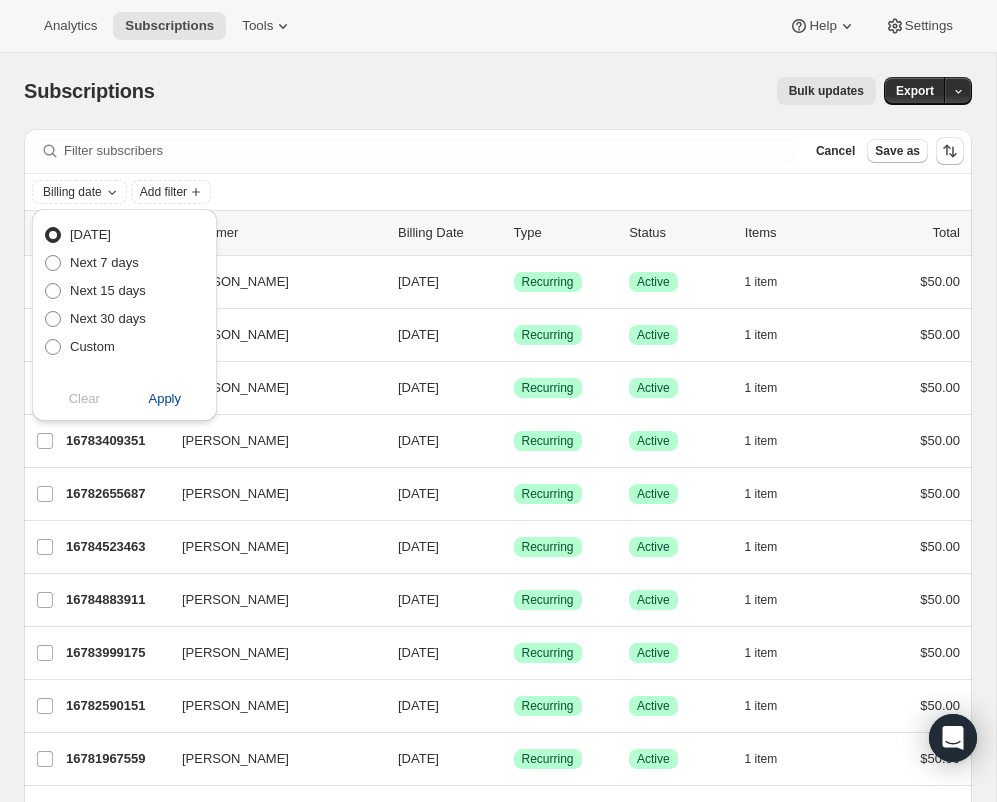 click on "Apply" at bounding box center (164, 399) 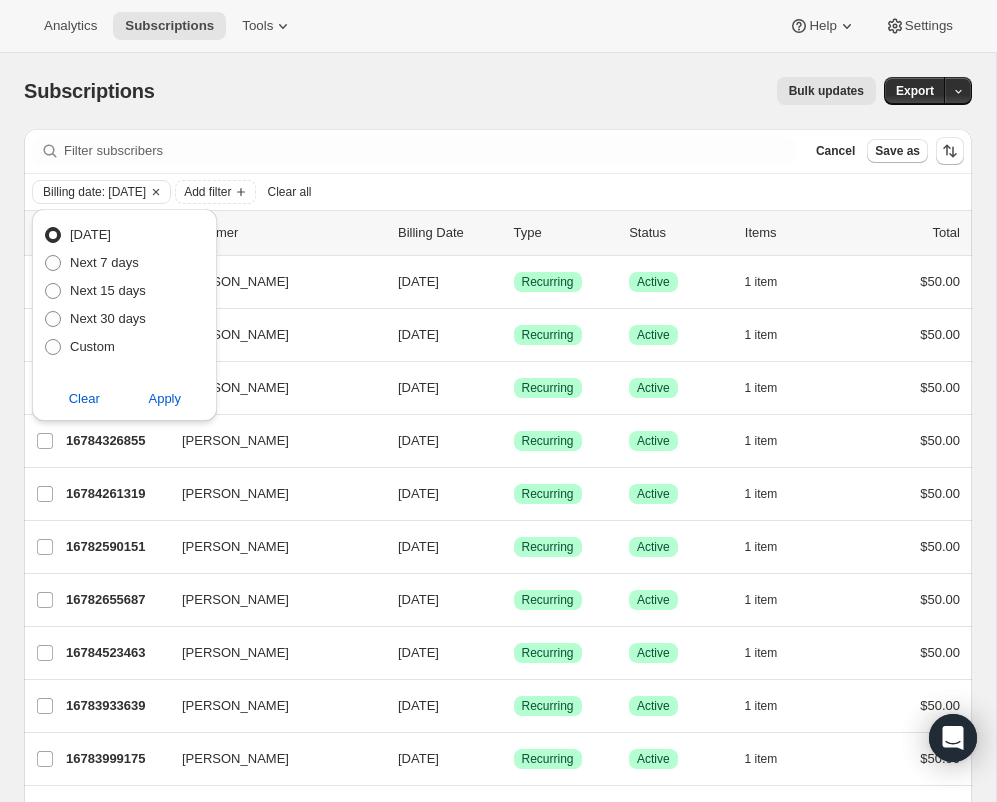 click on "Billing date: [DATE] Add filter   Clear all" at bounding box center [498, 192] 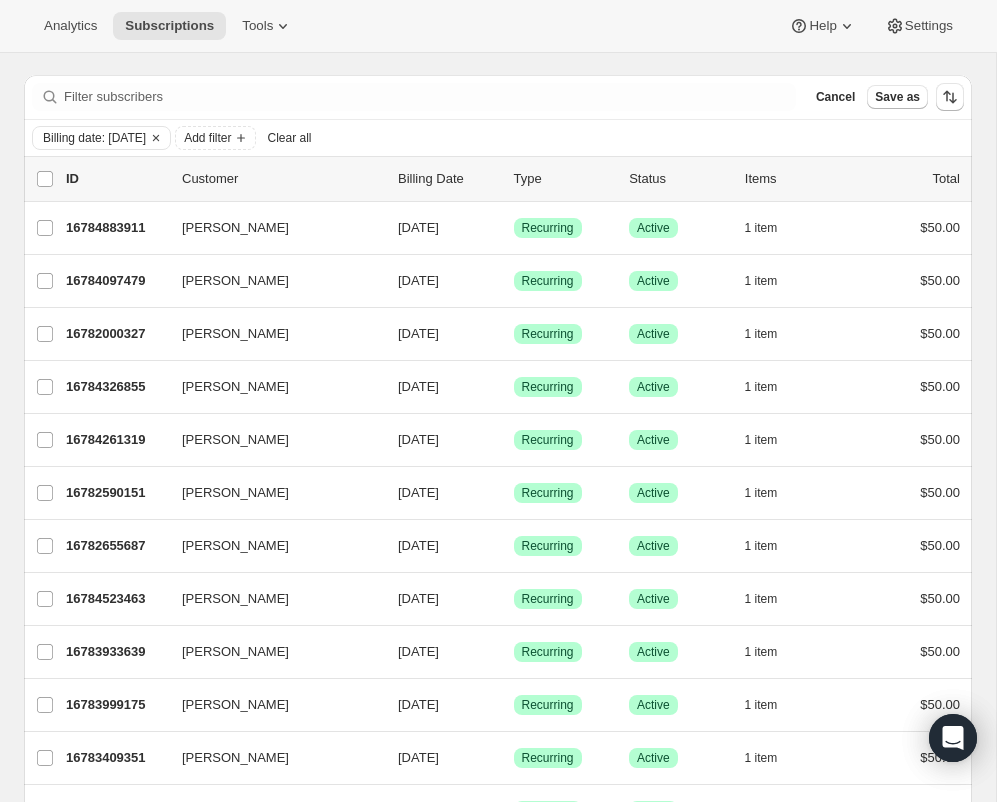scroll, scrollTop: 0, scrollLeft: 0, axis: both 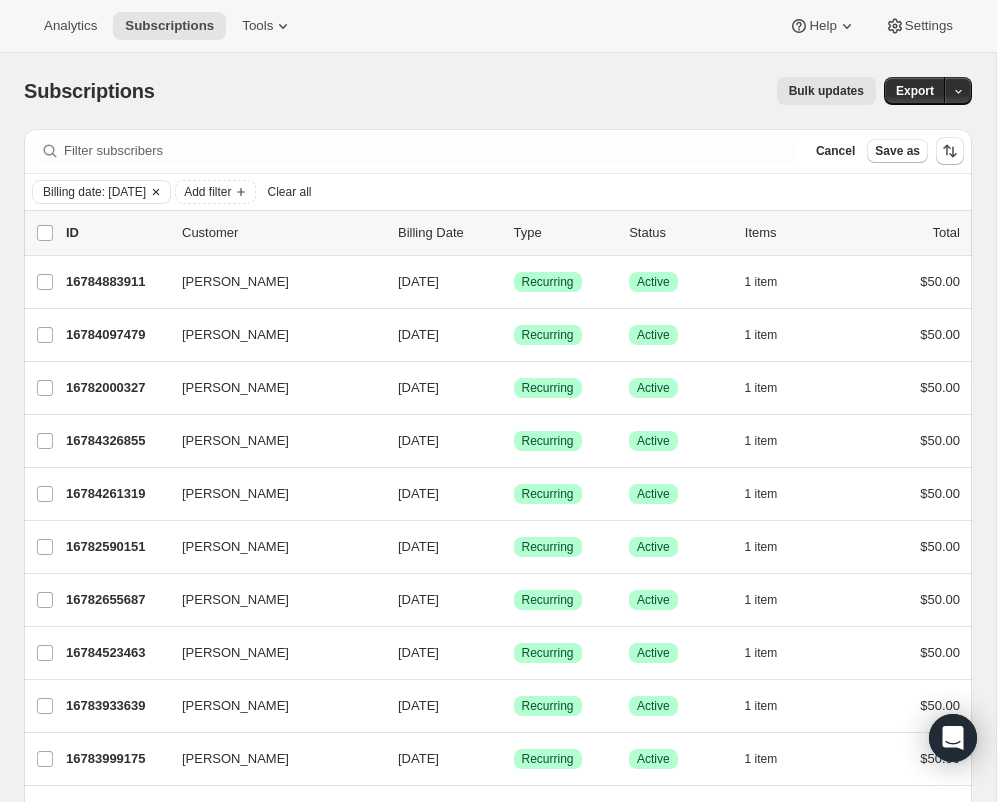 click 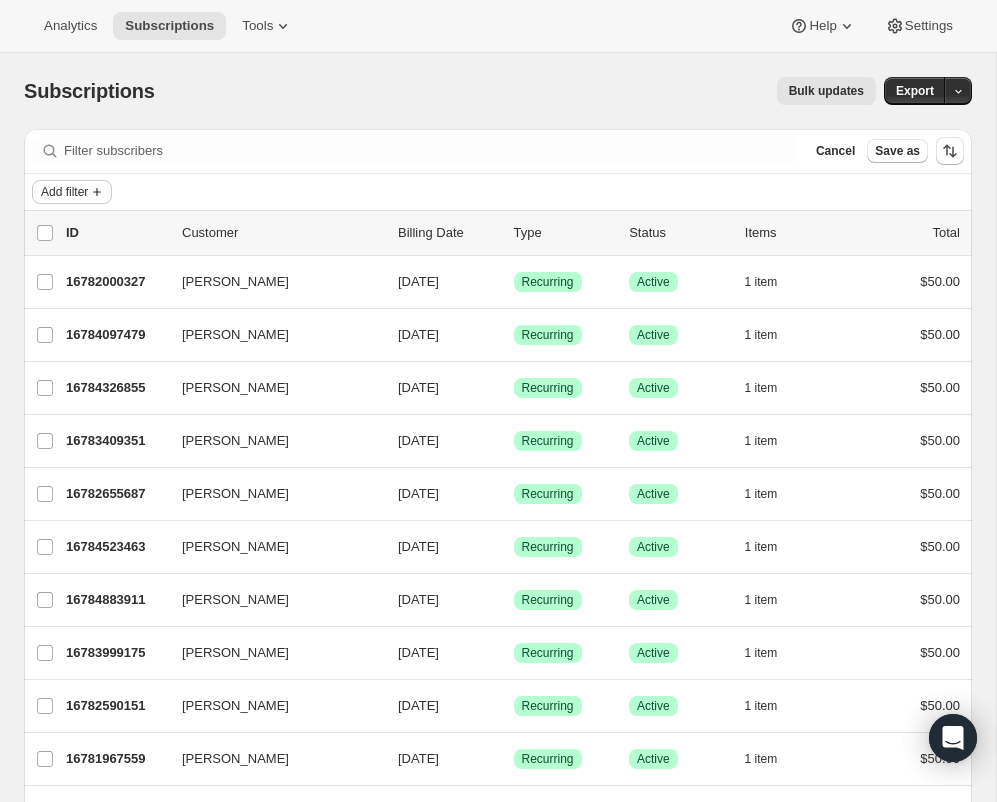 click on "Add filter" at bounding box center (64, 192) 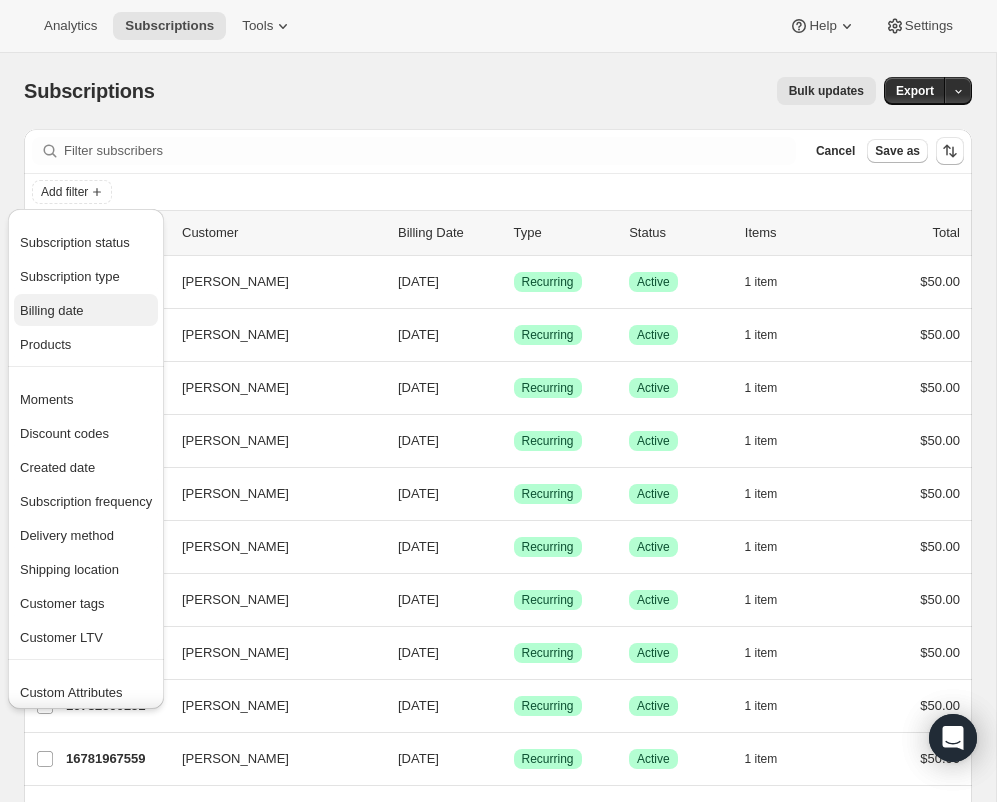 click on "Billing date" at bounding box center [52, 310] 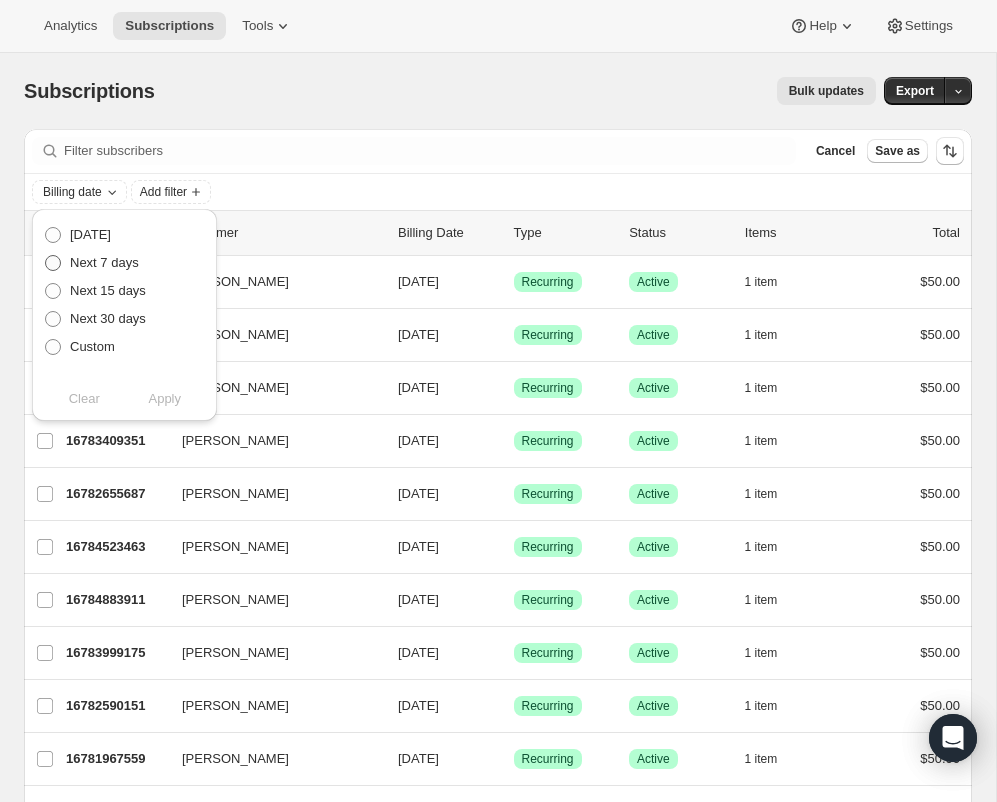click at bounding box center [53, 263] 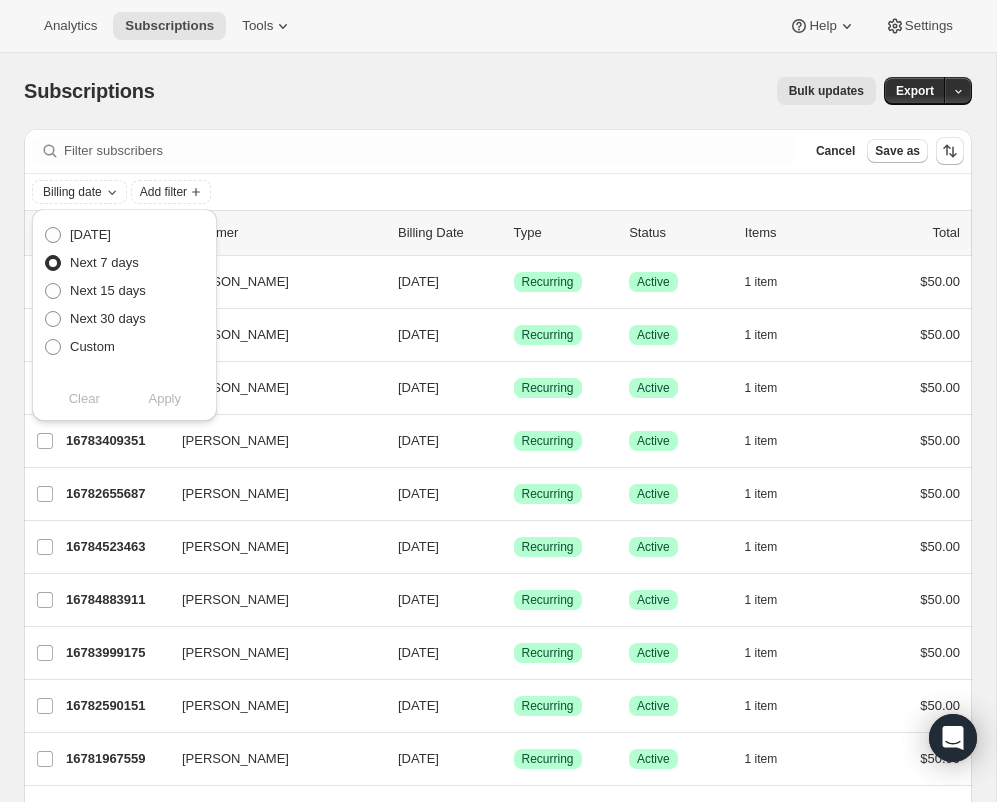 radio on "true" 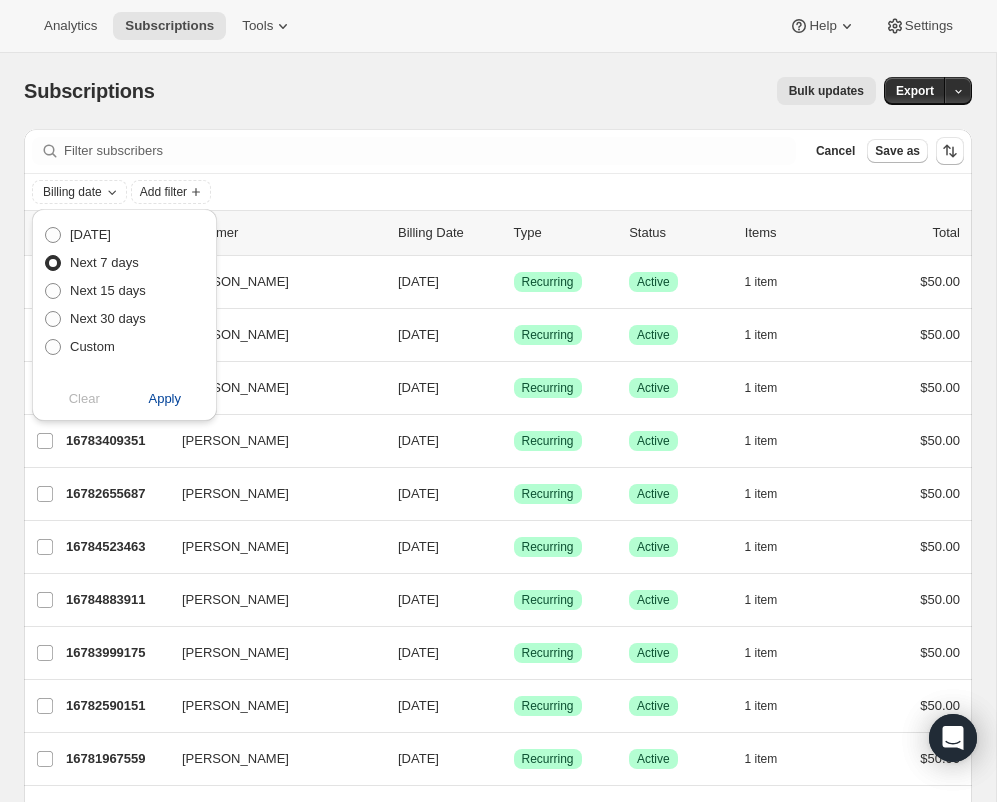 click on "Apply" at bounding box center [164, 399] 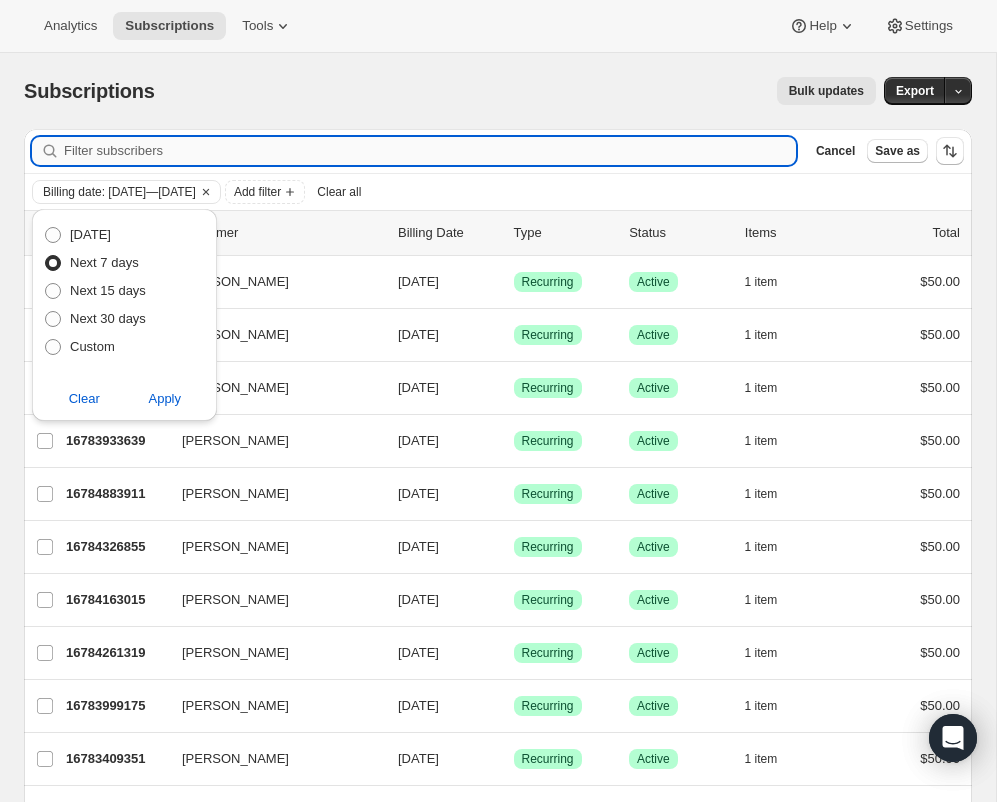 click on "Filter subscribers" at bounding box center (430, 151) 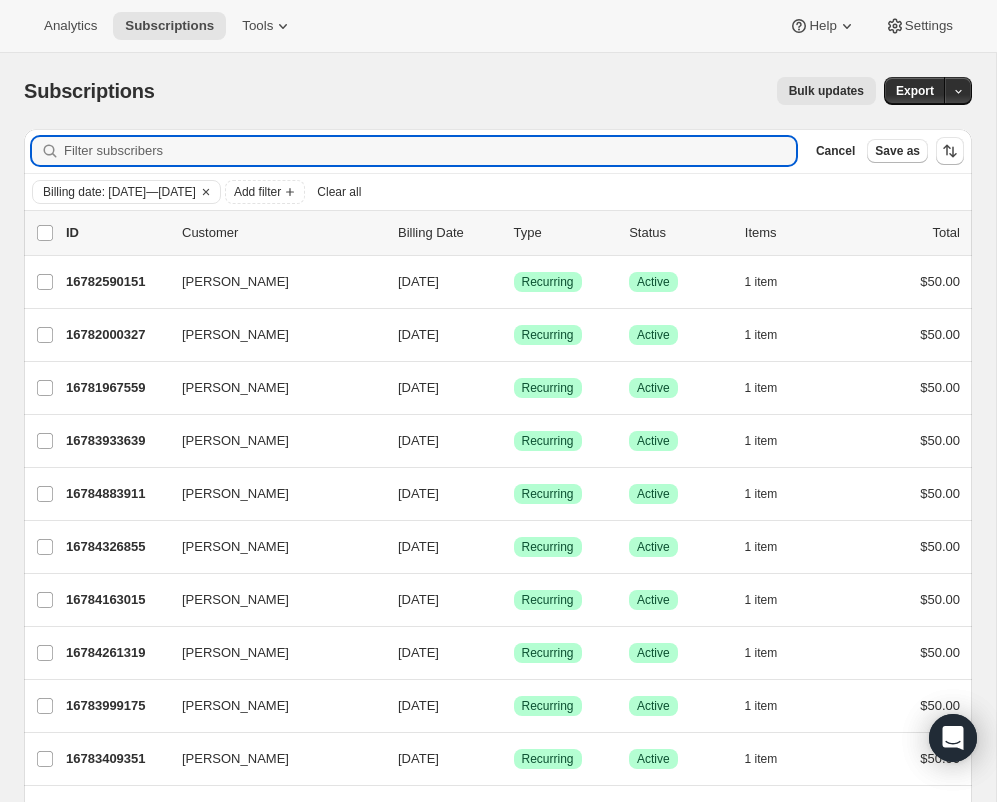 click on "Bulk updates" at bounding box center [527, 91] 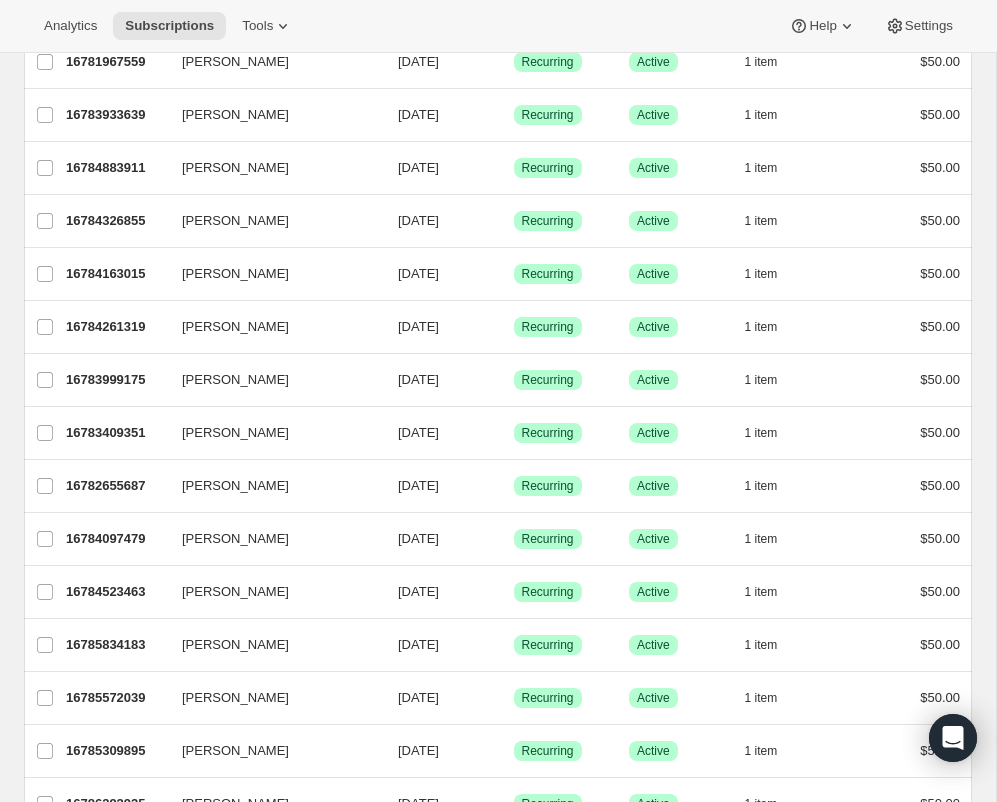 scroll, scrollTop: 0, scrollLeft: 0, axis: both 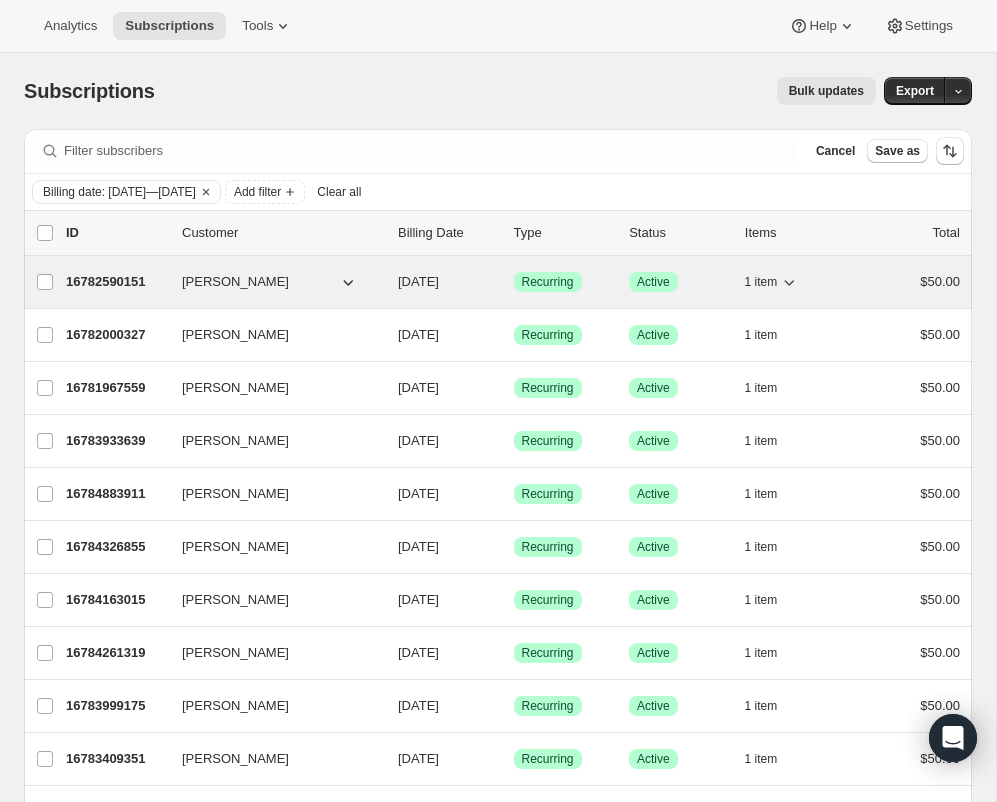 click on "16782590151" at bounding box center (116, 282) 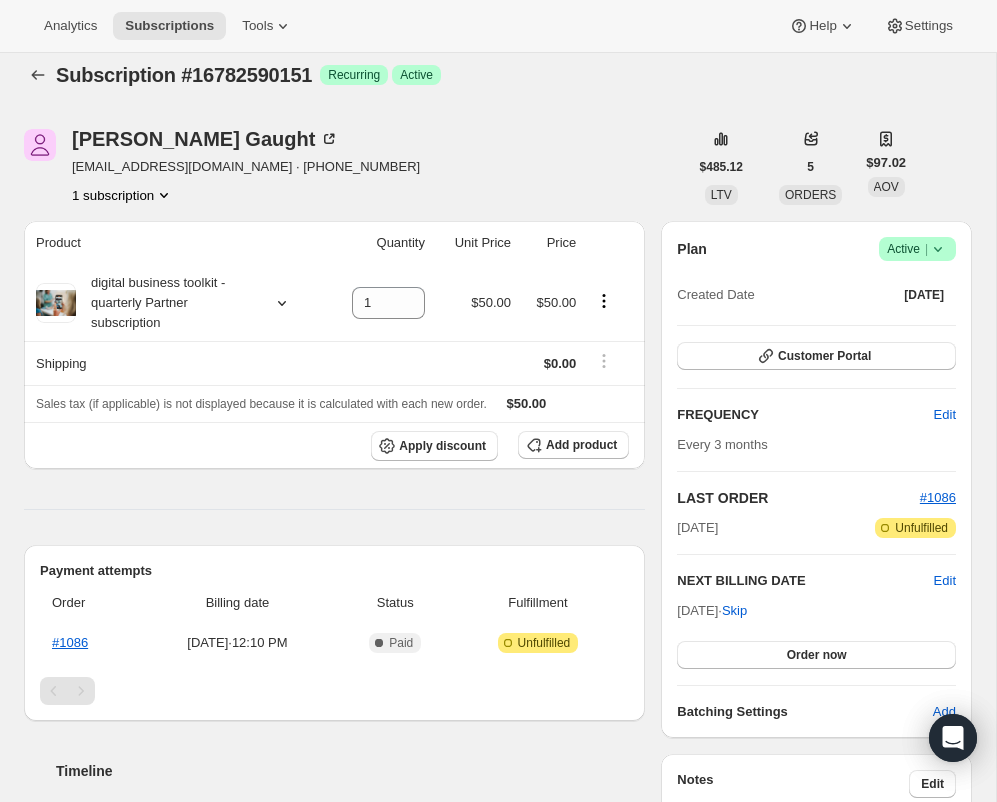 scroll, scrollTop: 0, scrollLeft: 0, axis: both 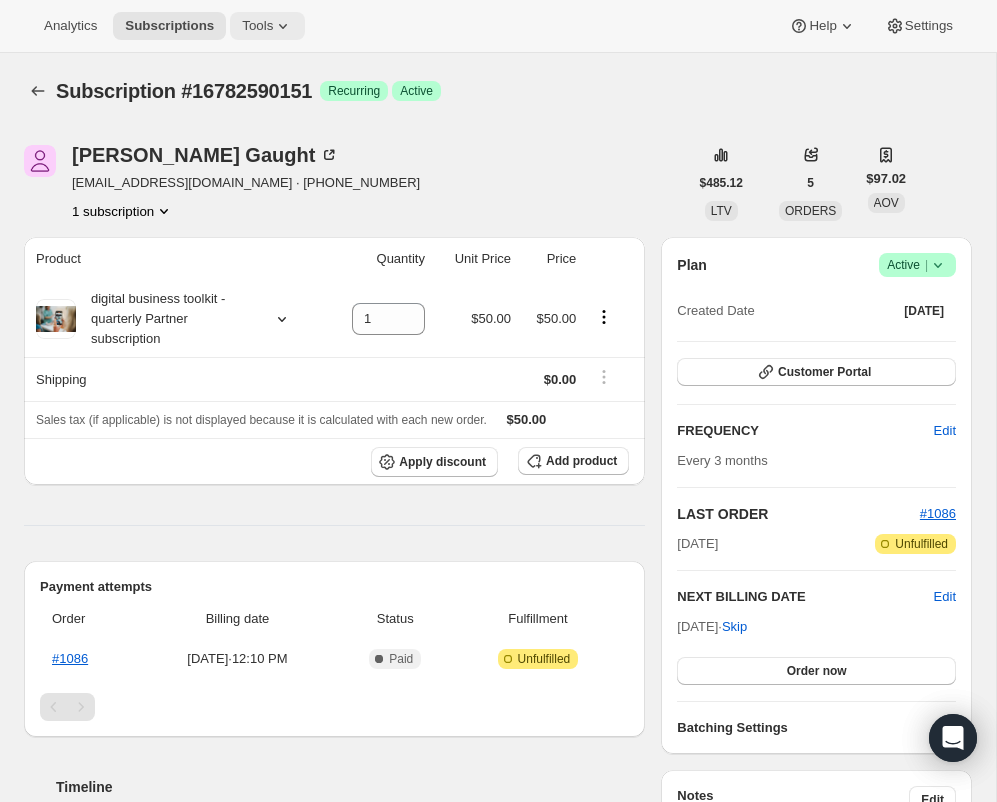 click on "Tools" at bounding box center [257, 26] 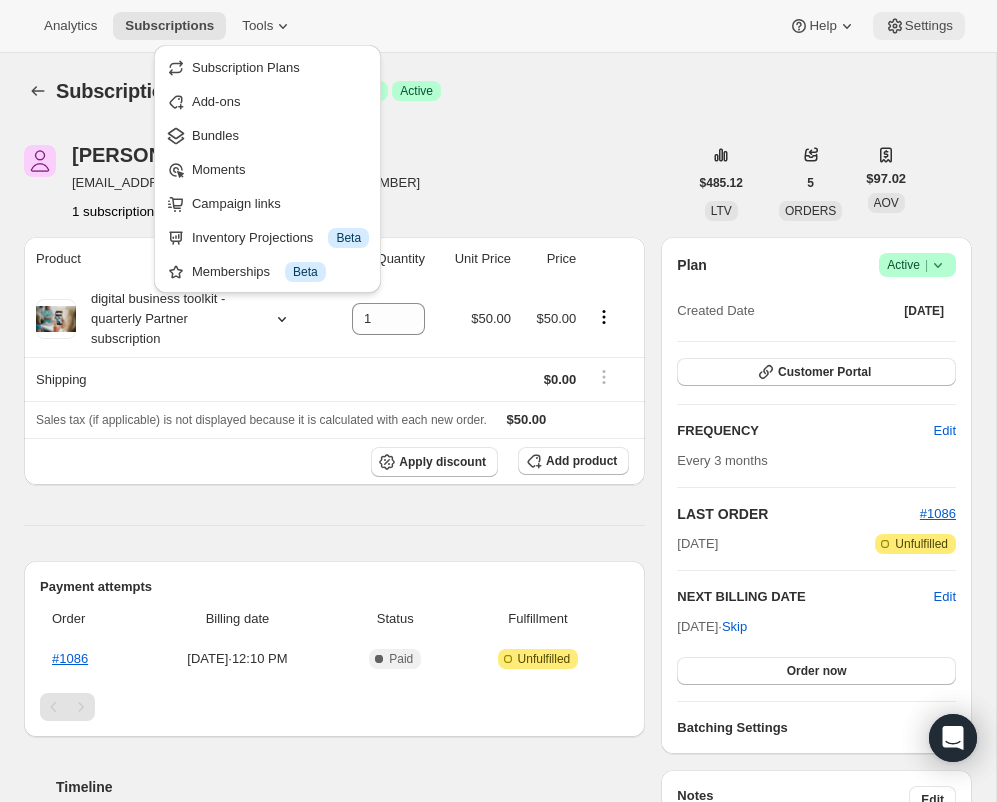 click on "Settings" at bounding box center [929, 26] 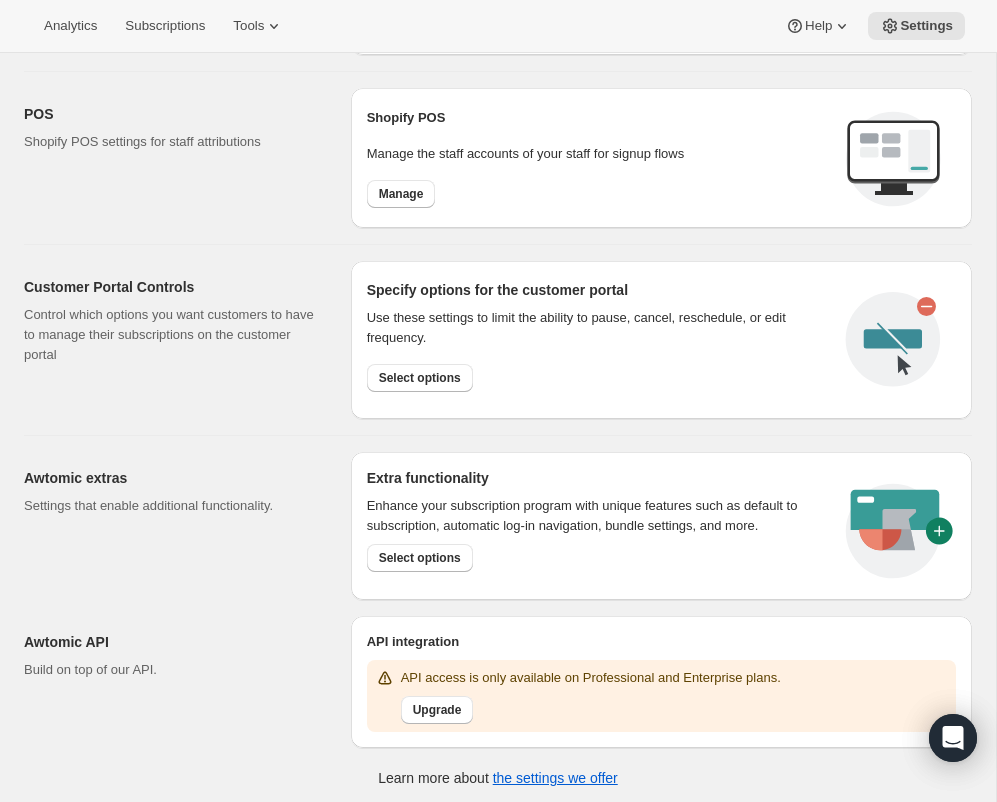scroll, scrollTop: 779, scrollLeft: 0, axis: vertical 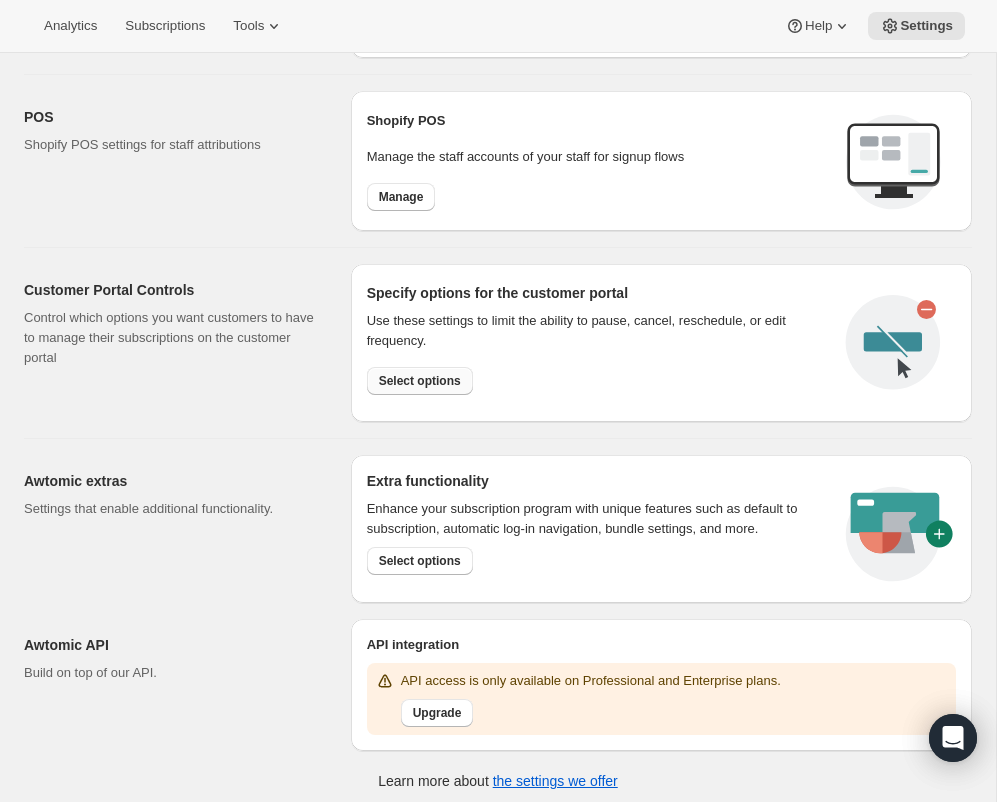 click on "Select options" at bounding box center (420, 381) 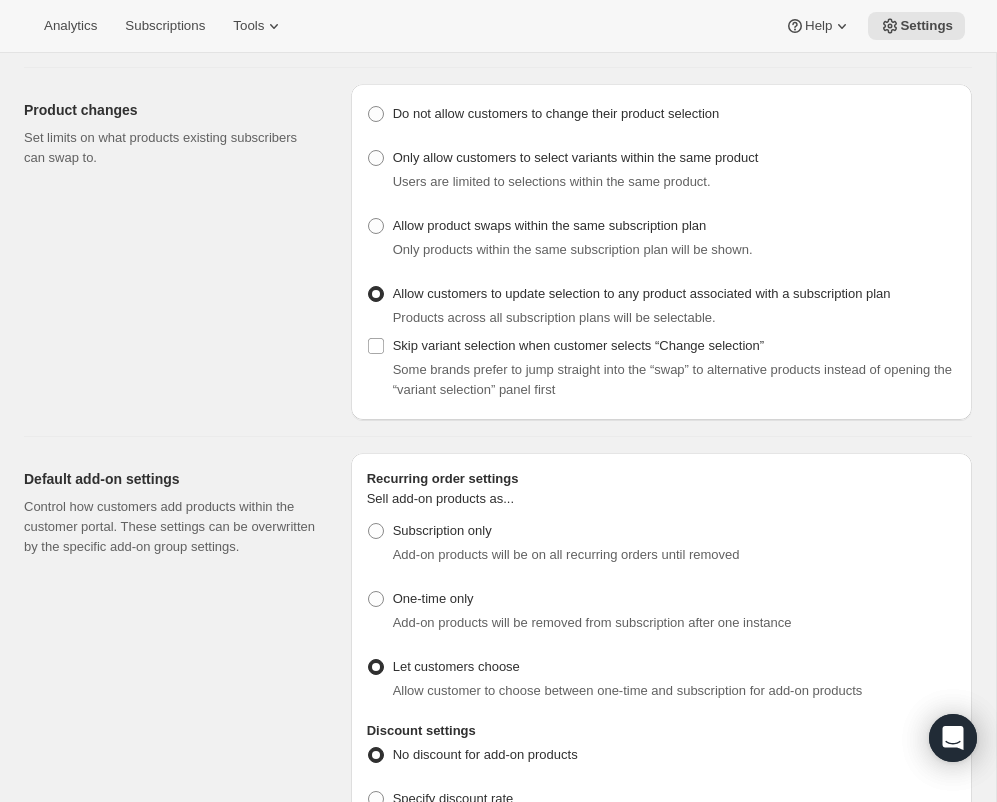 scroll, scrollTop: 0, scrollLeft: 0, axis: both 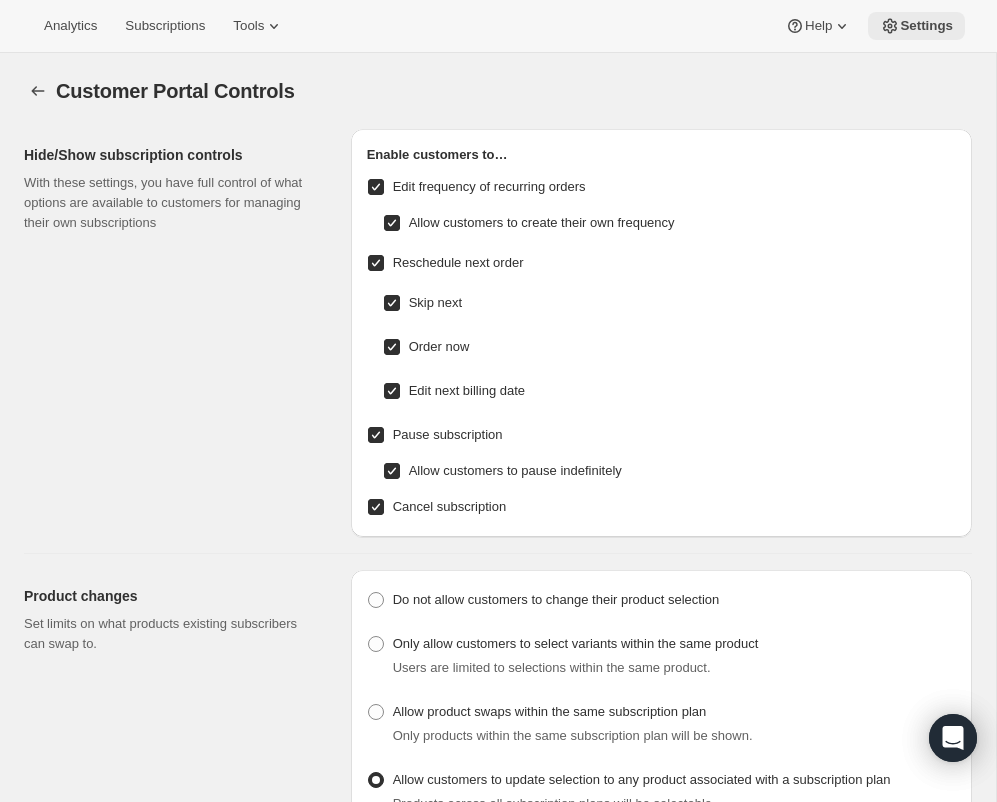 click 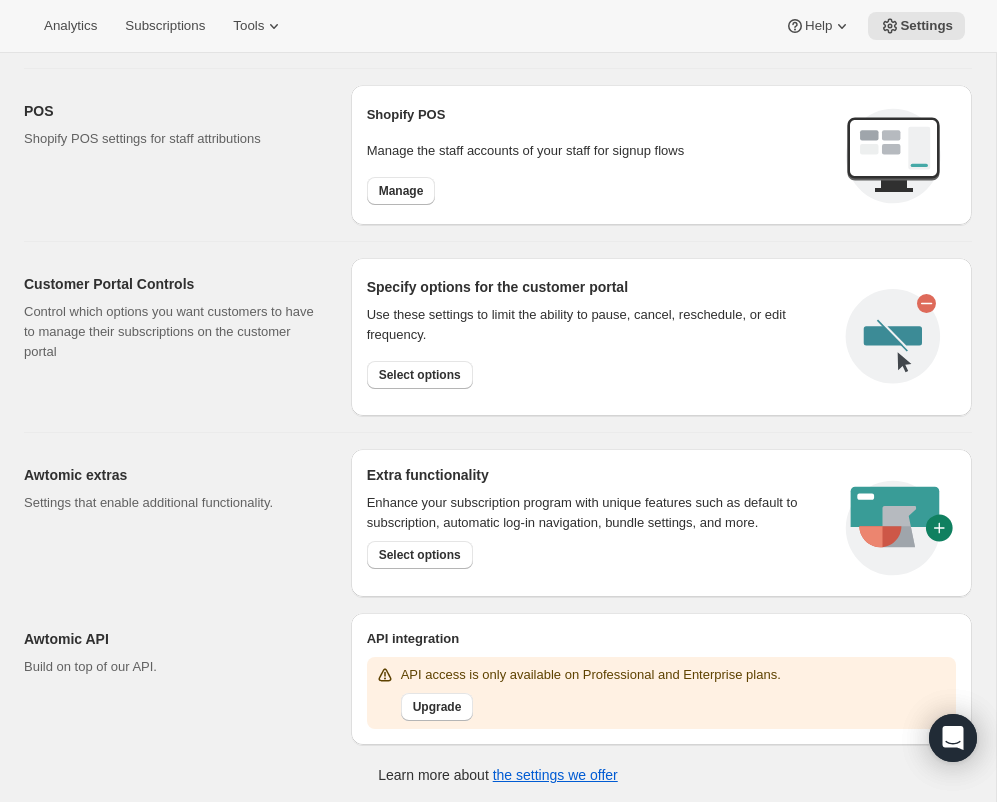 scroll, scrollTop: 781, scrollLeft: 0, axis: vertical 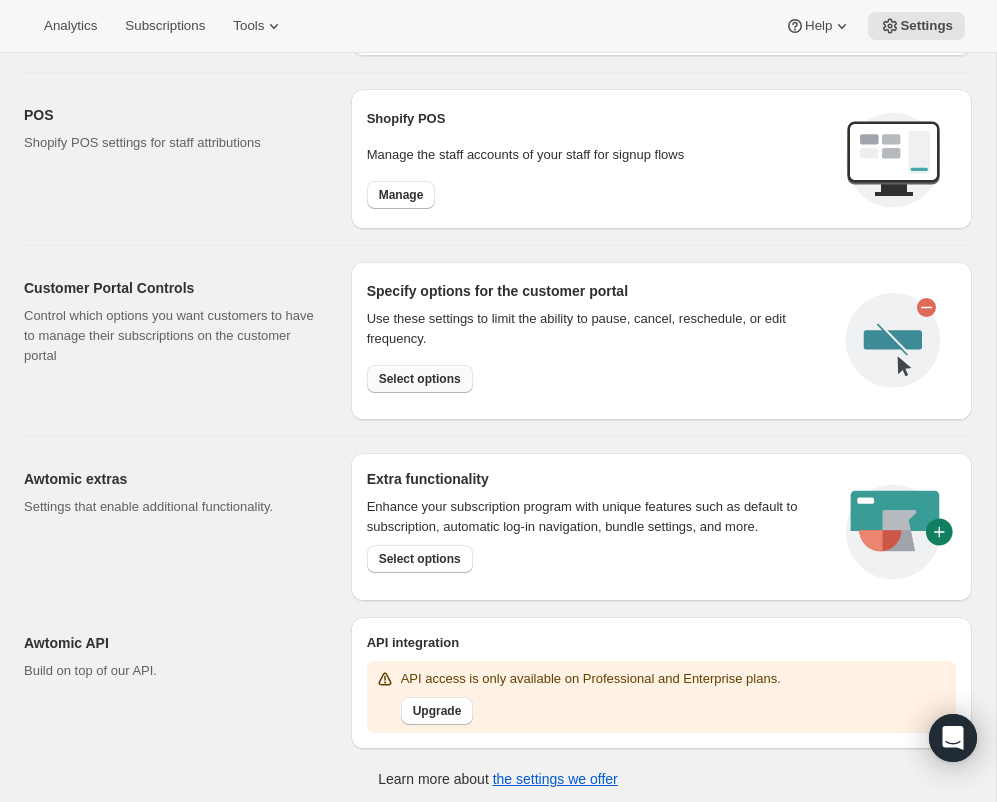 click on "Select options" at bounding box center [420, 379] 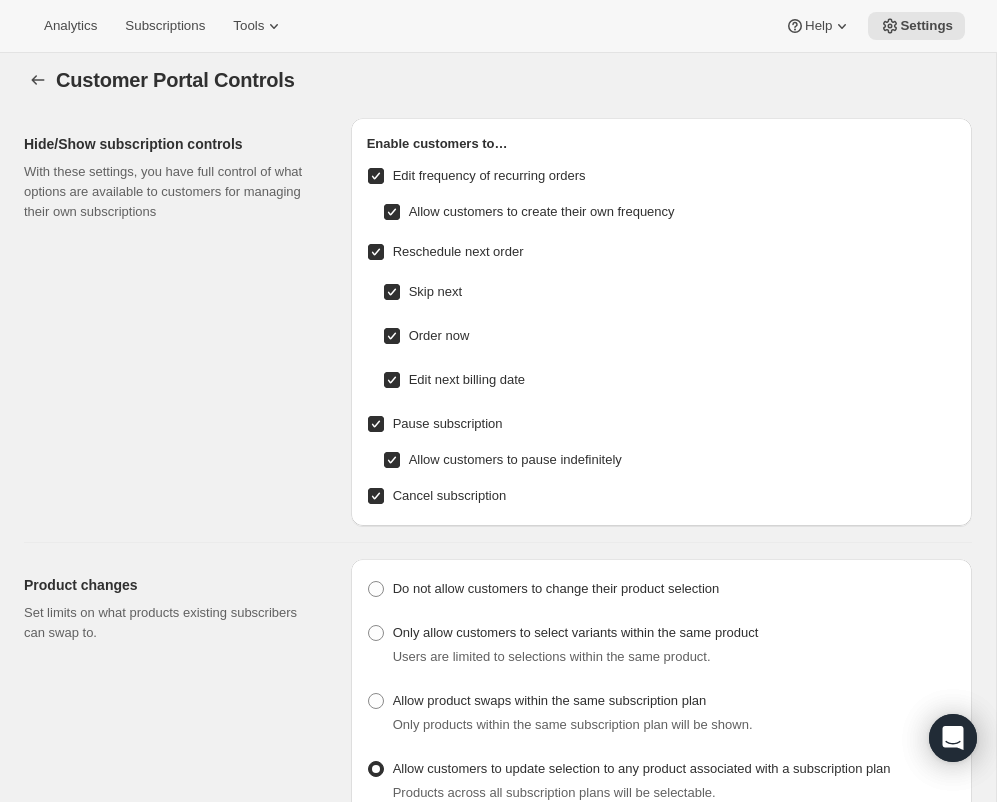 scroll, scrollTop: 0, scrollLeft: 0, axis: both 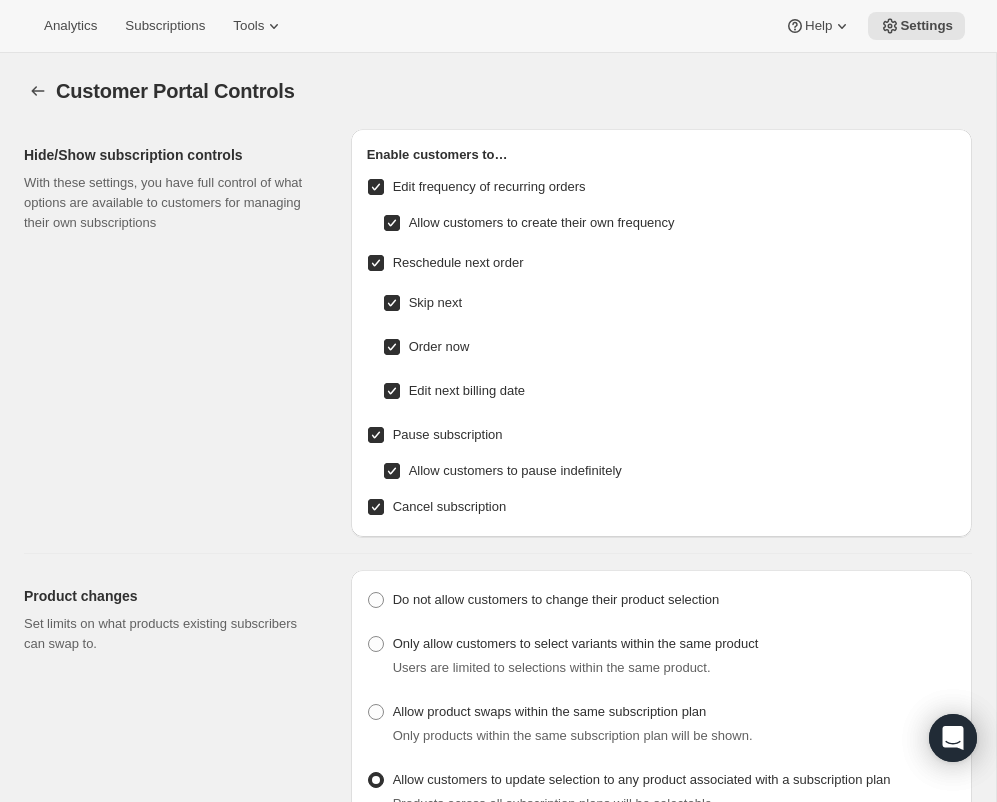 click on "Edit frequency of recurring orders" at bounding box center (376, 187) 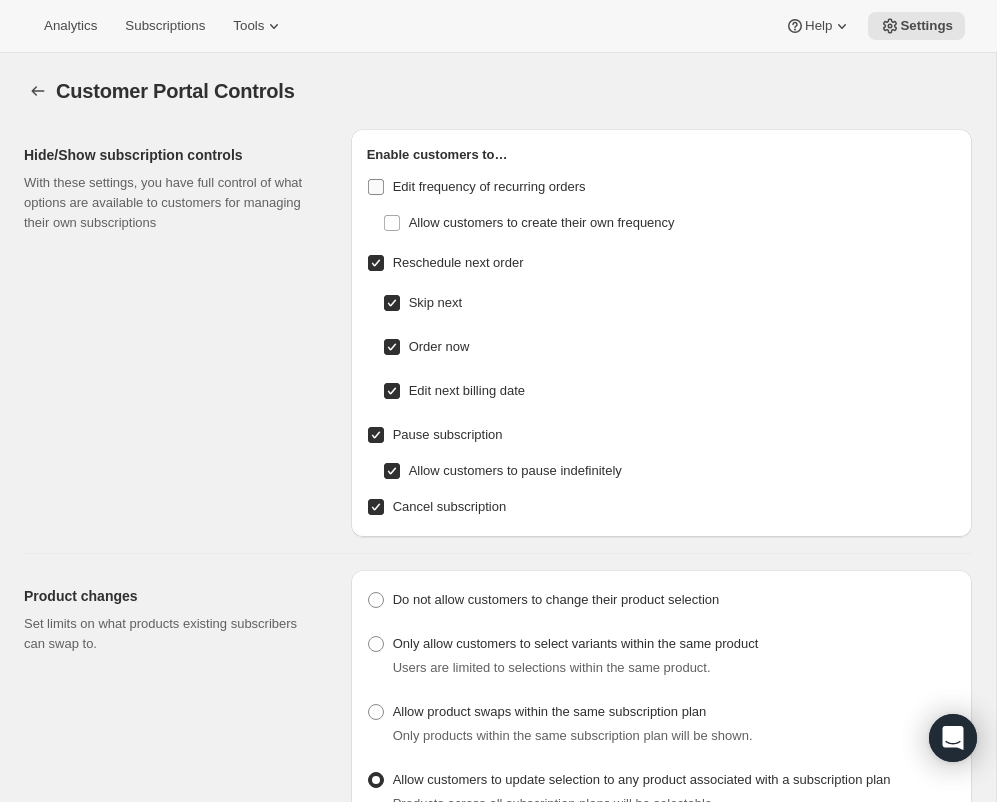 checkbox on "false" 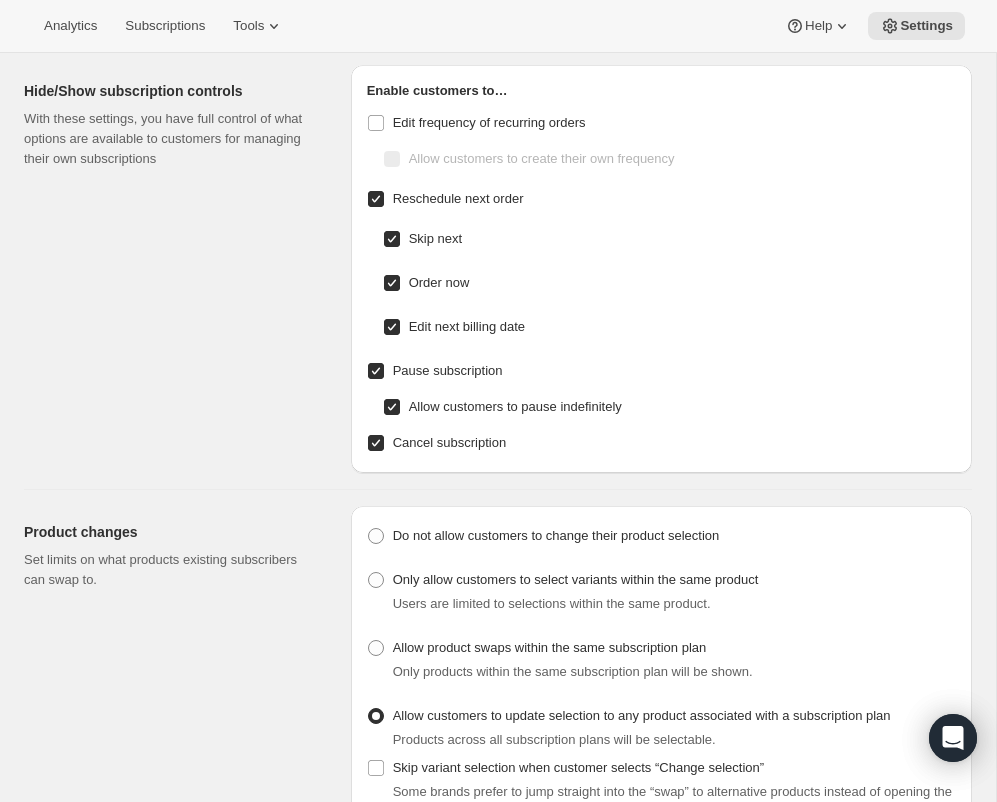 scroll, scrollTop: 66, scrollLeft: 0, axis: vertical 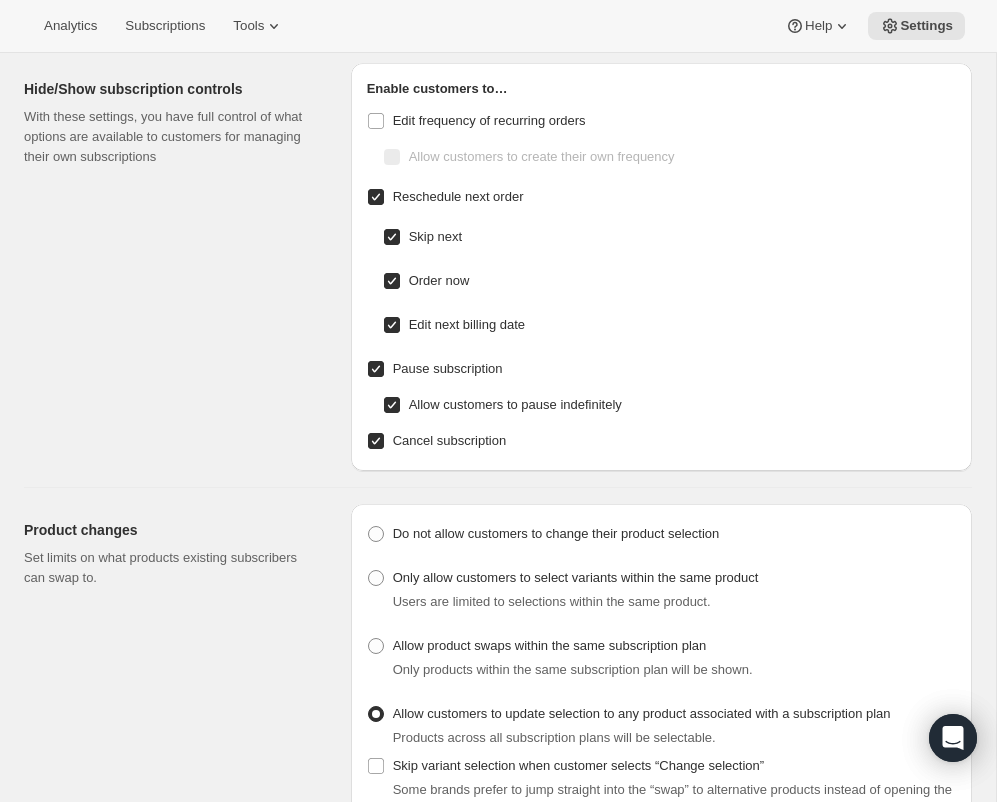 click on "Reschedule next order" at bounding box center [376, 197] 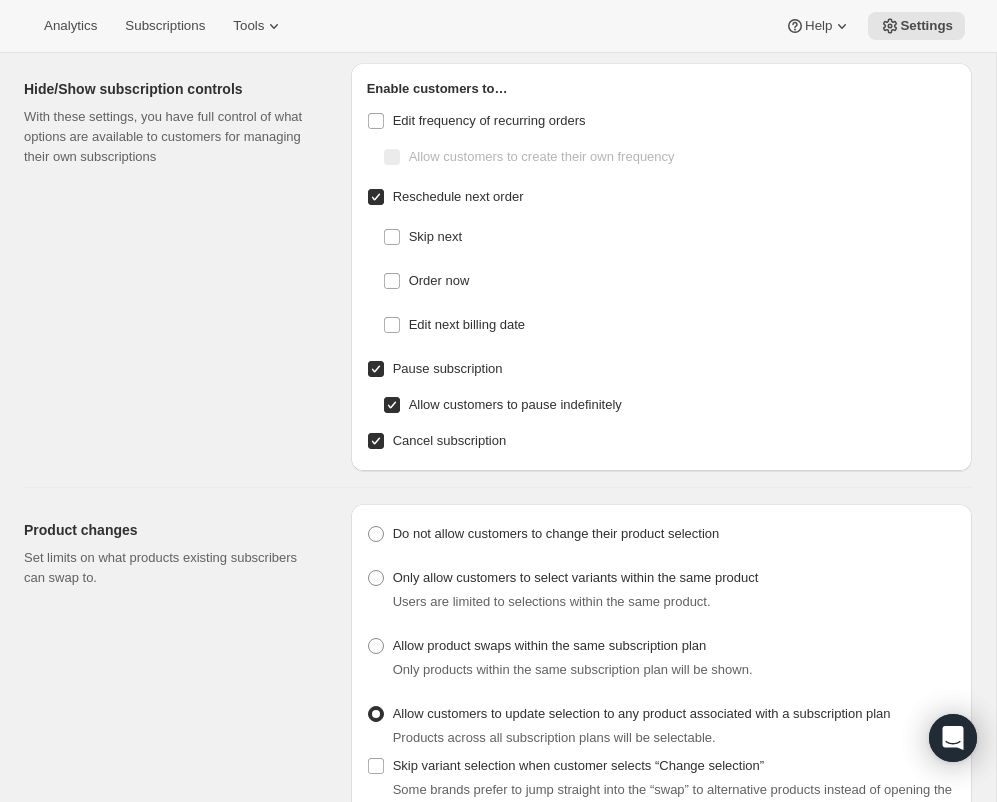 checkbox on "false" 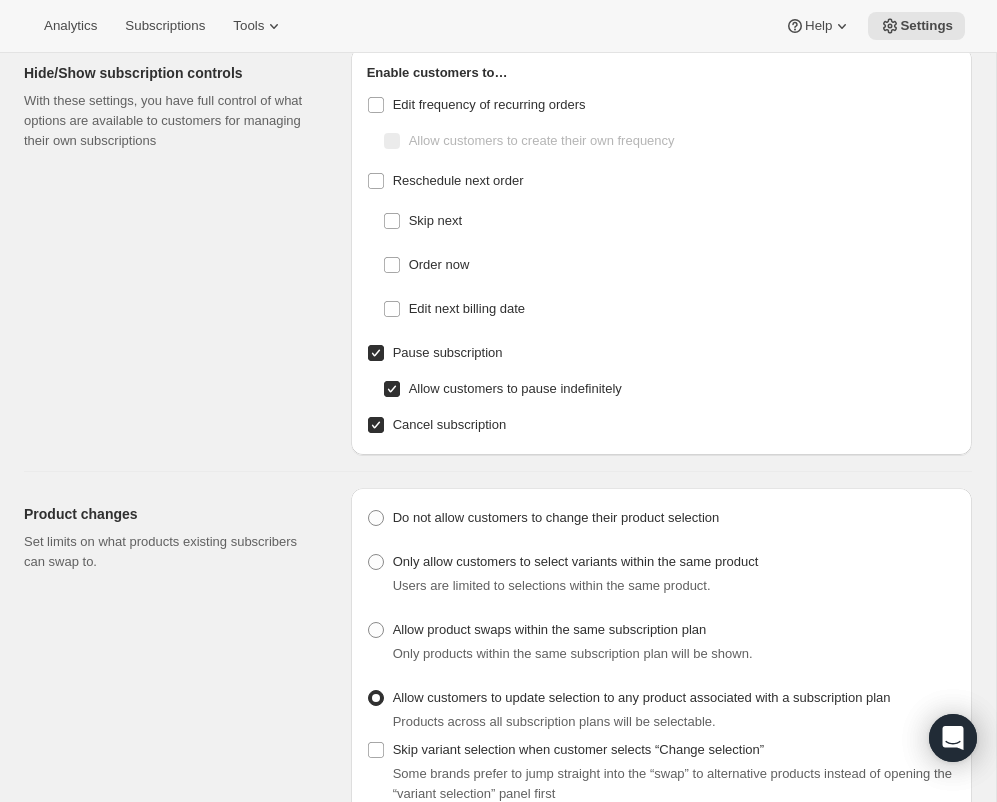 scroll, scrollTop: 0, scrollLeft: 0, axis: both 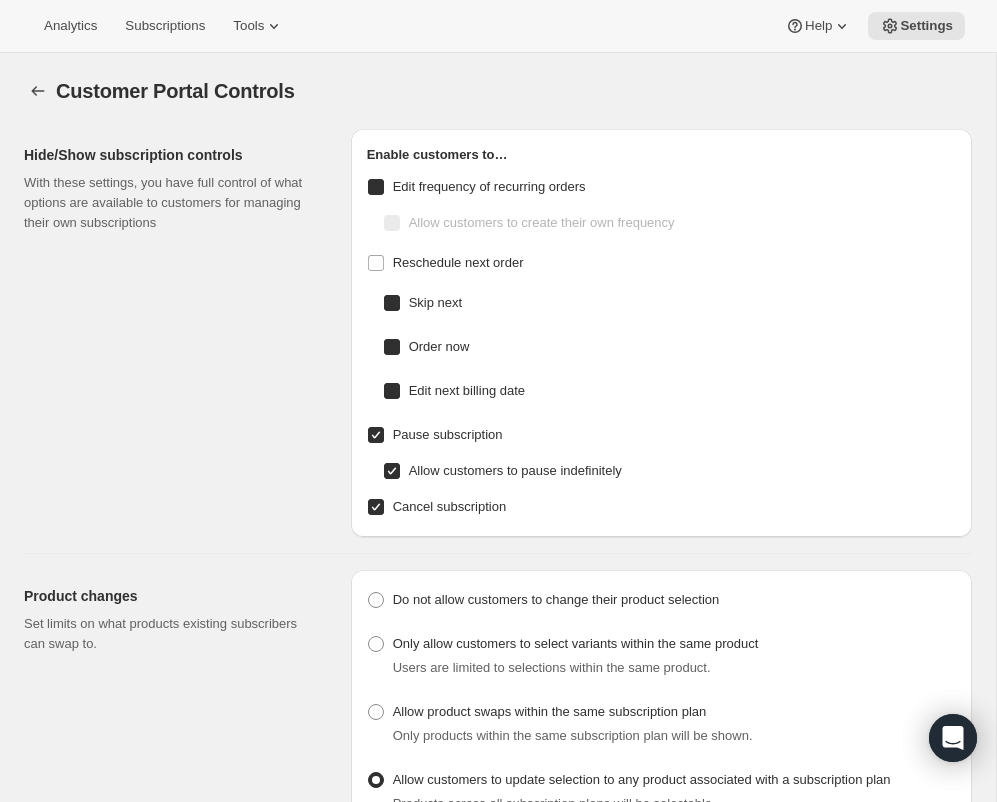 checkbox on "true" 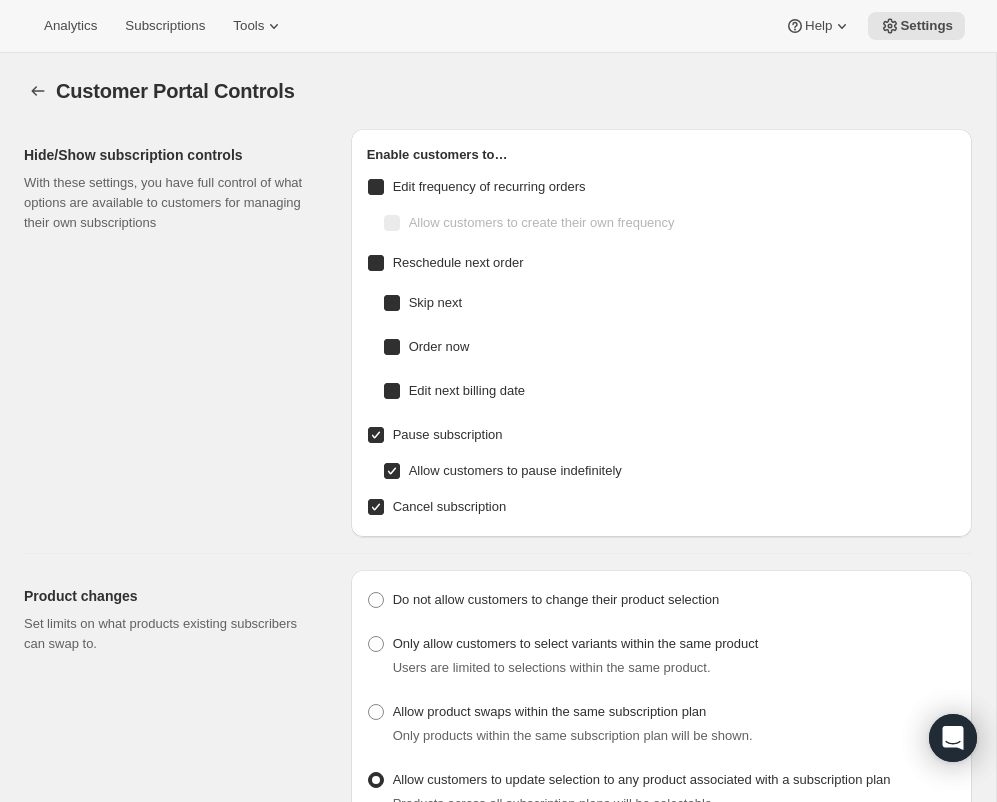 checkbox on "true" 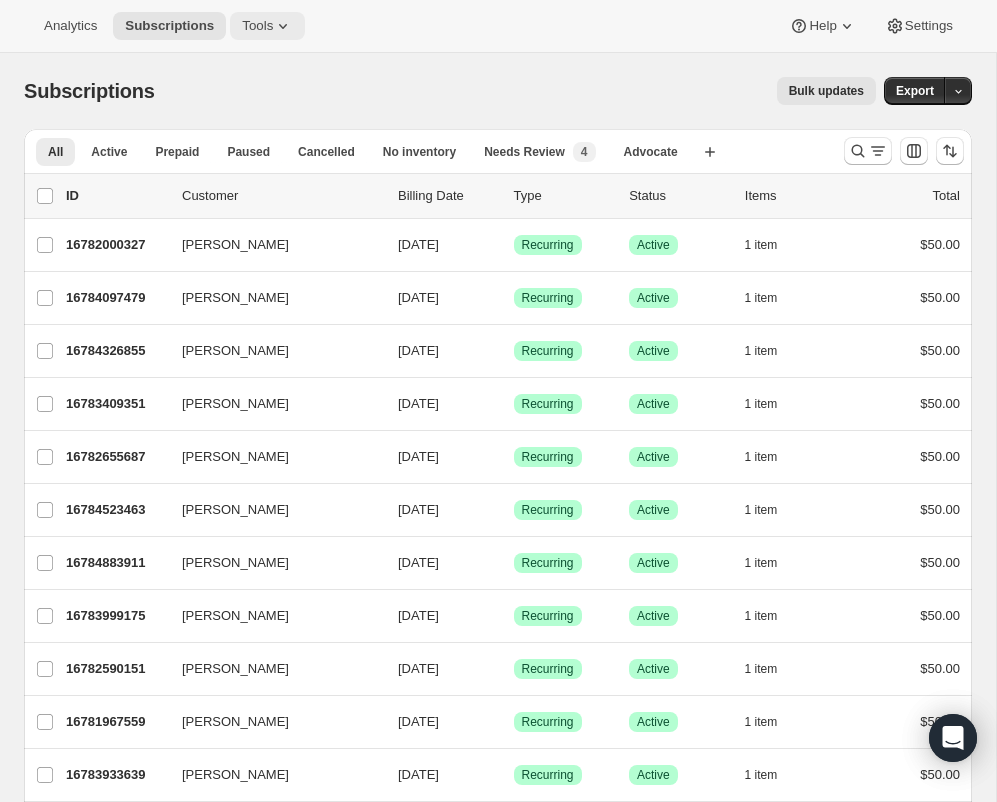 click on "Tools" at bounding box center (257, 26) 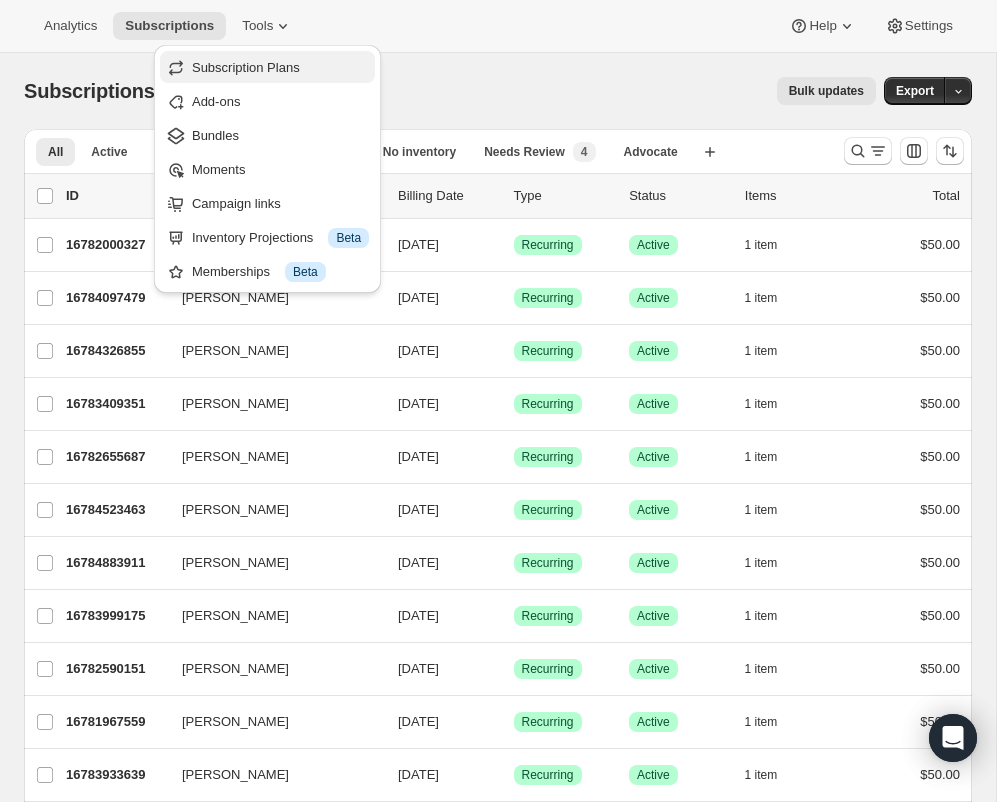 click on "Subscription Plans" at bounding box center (246, 67) 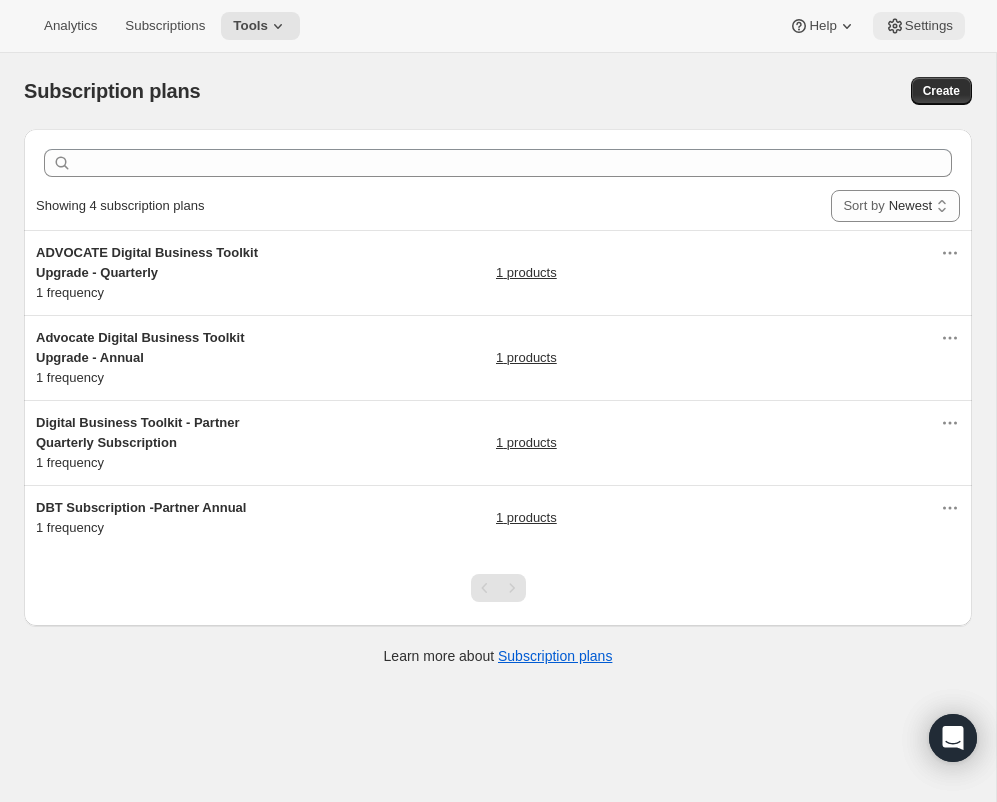 click on "Settings" at bounding box center (929, 26) 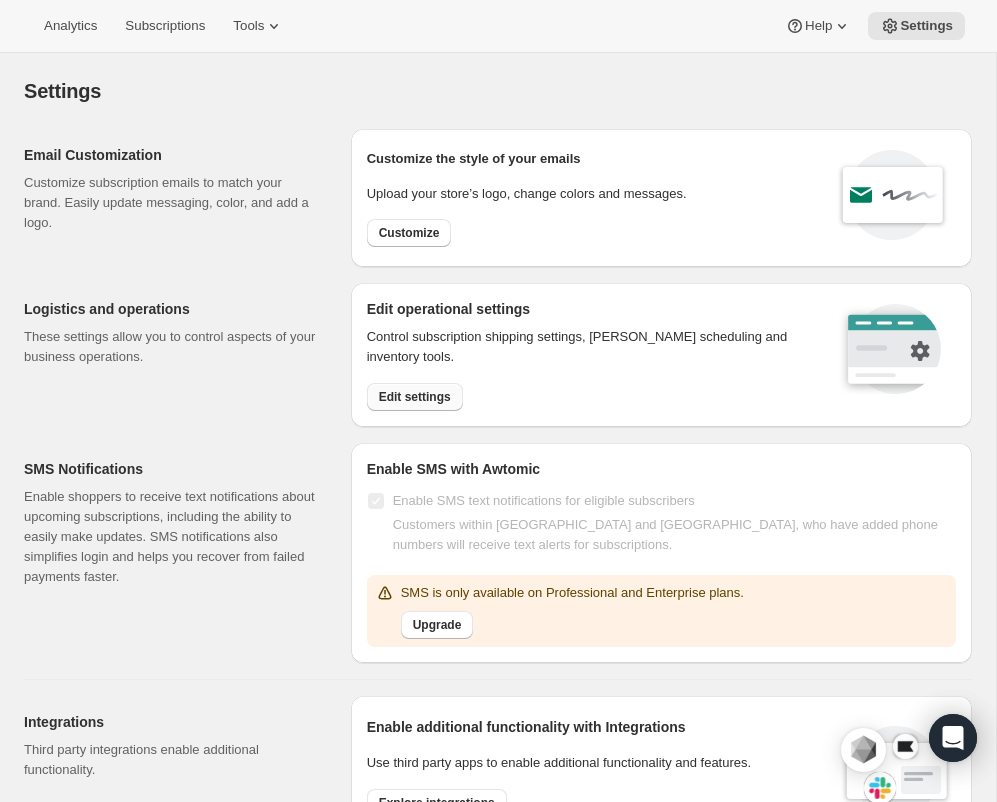 click on "Edit settings" at bounding box center [415, 397] 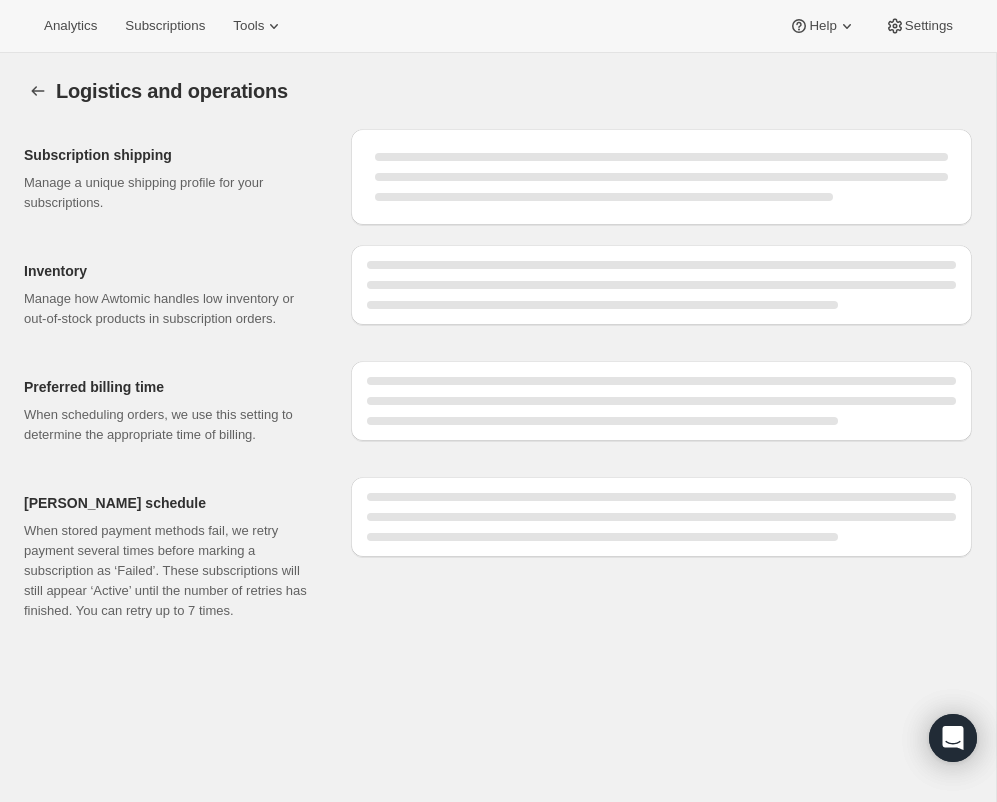 select on "DAY" 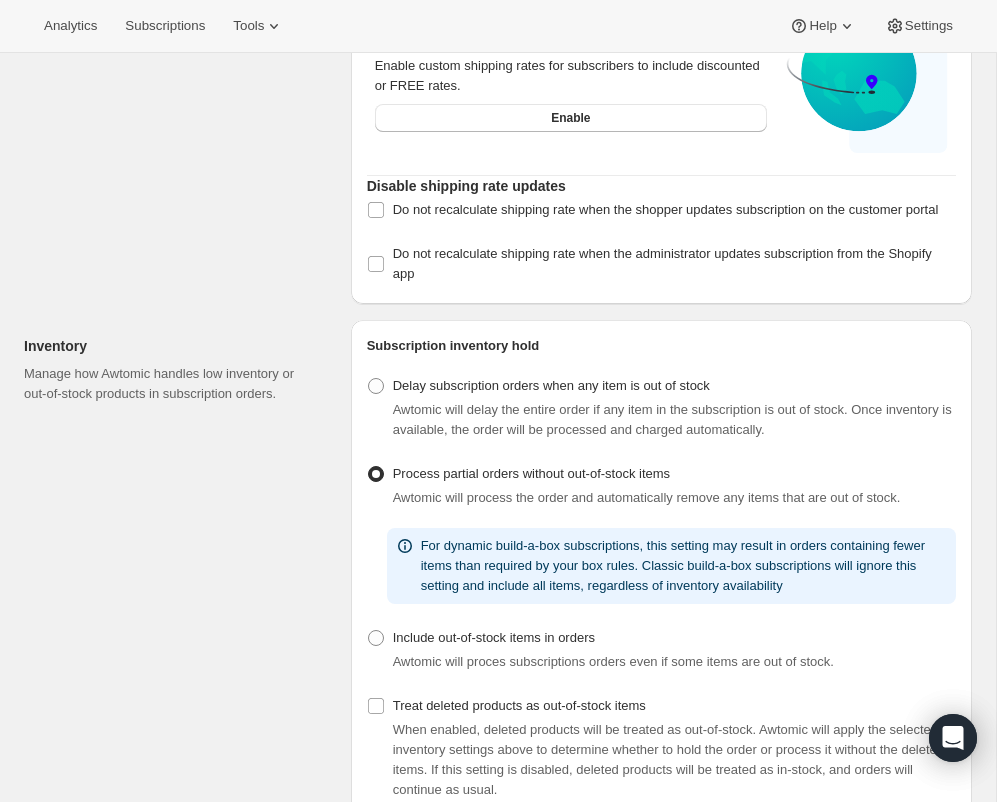 scroll, scrollTop: 0, scrollLeft: 0, axis: both 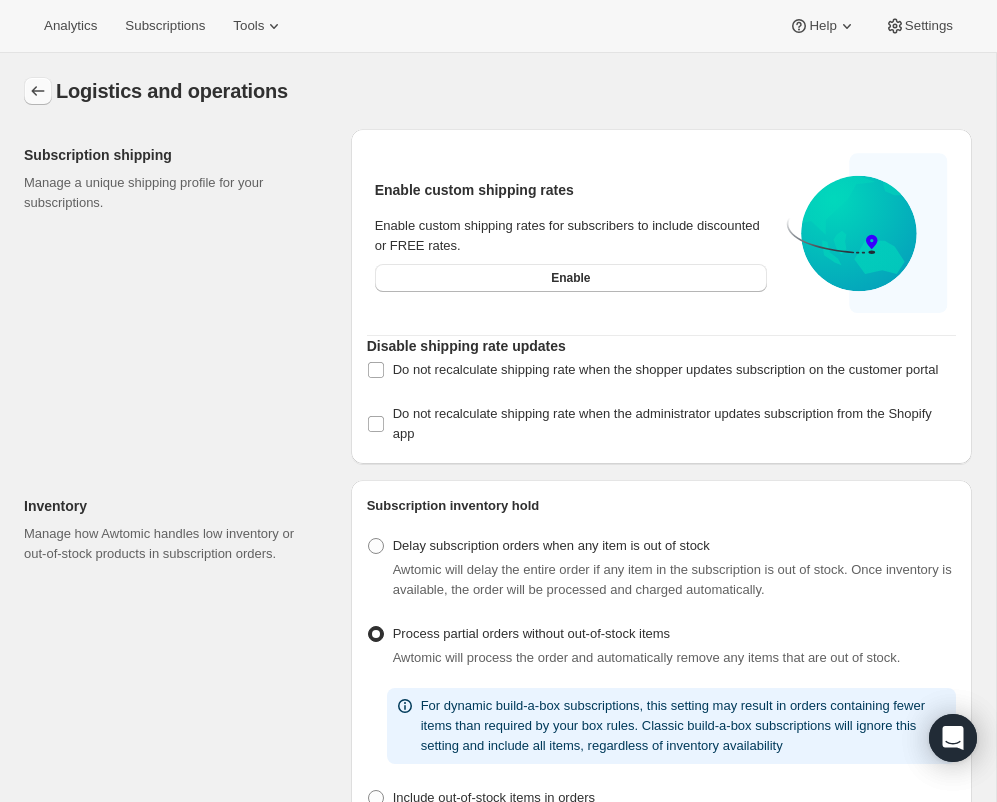 click 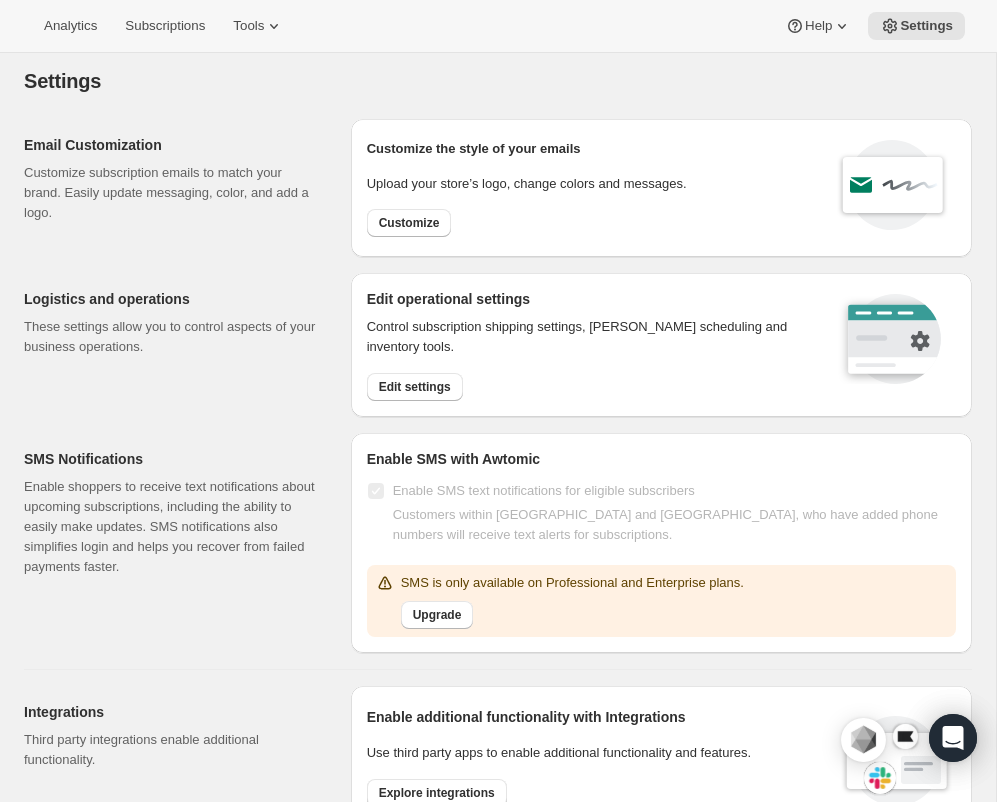 scroll, scrollTop: 0, scrollLeft: 0, axis: both 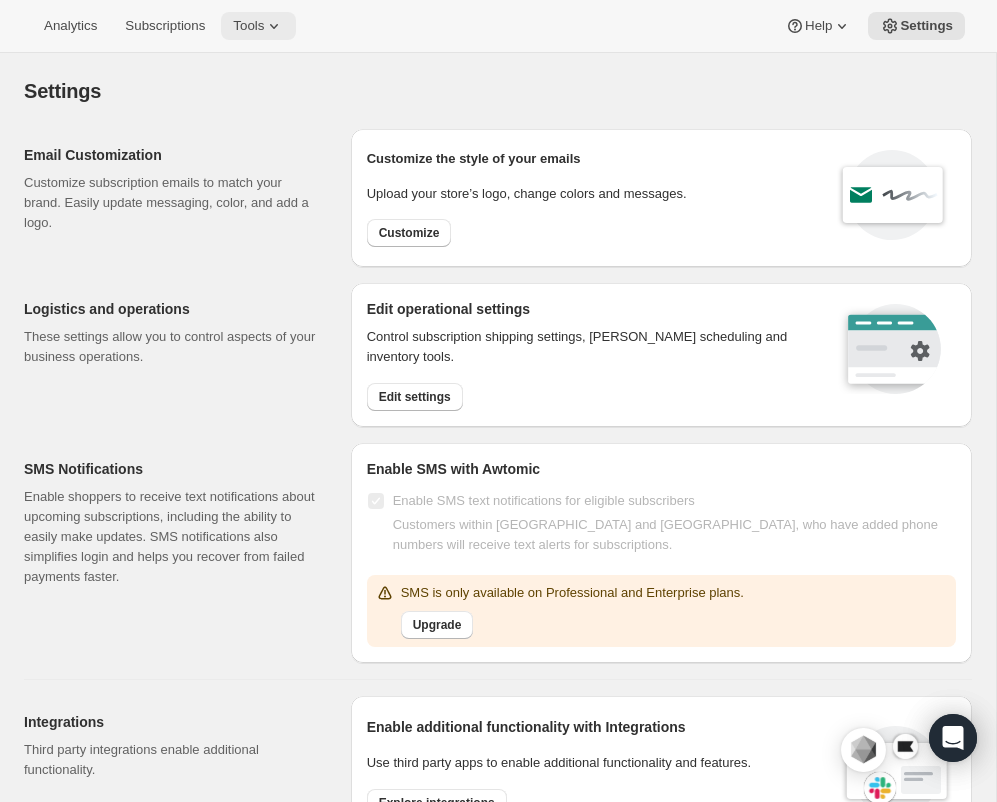 click on "Tools" at bounding box center (248, 26) 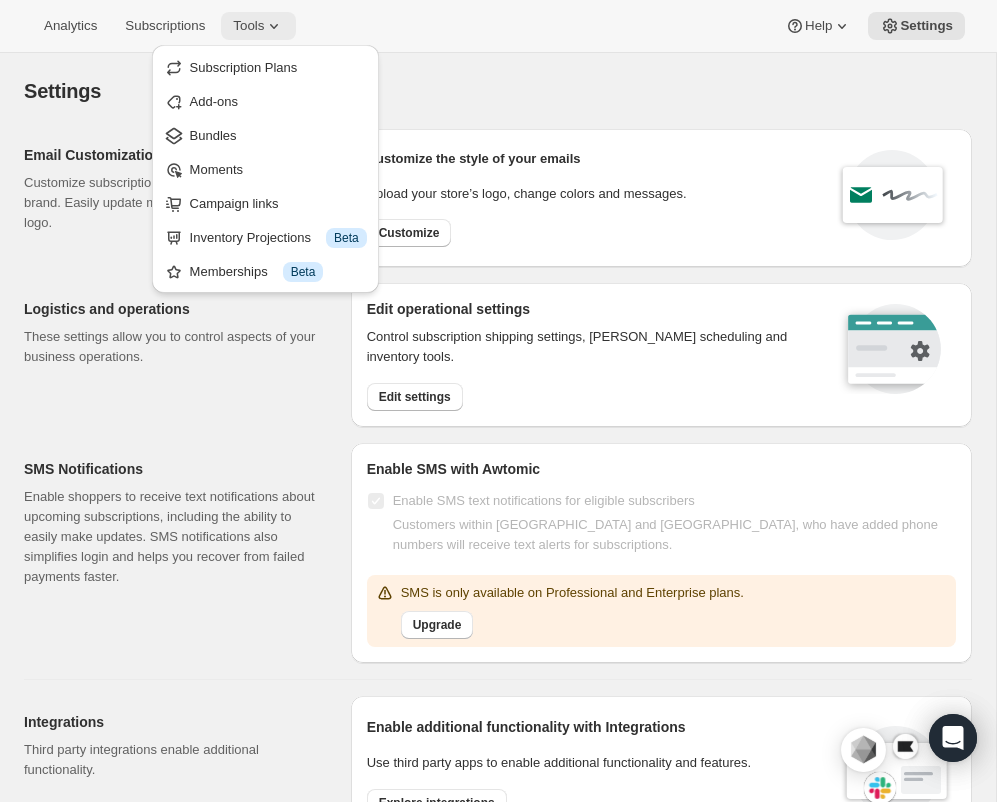 click on "Tools" at bounding box center [248, 26] 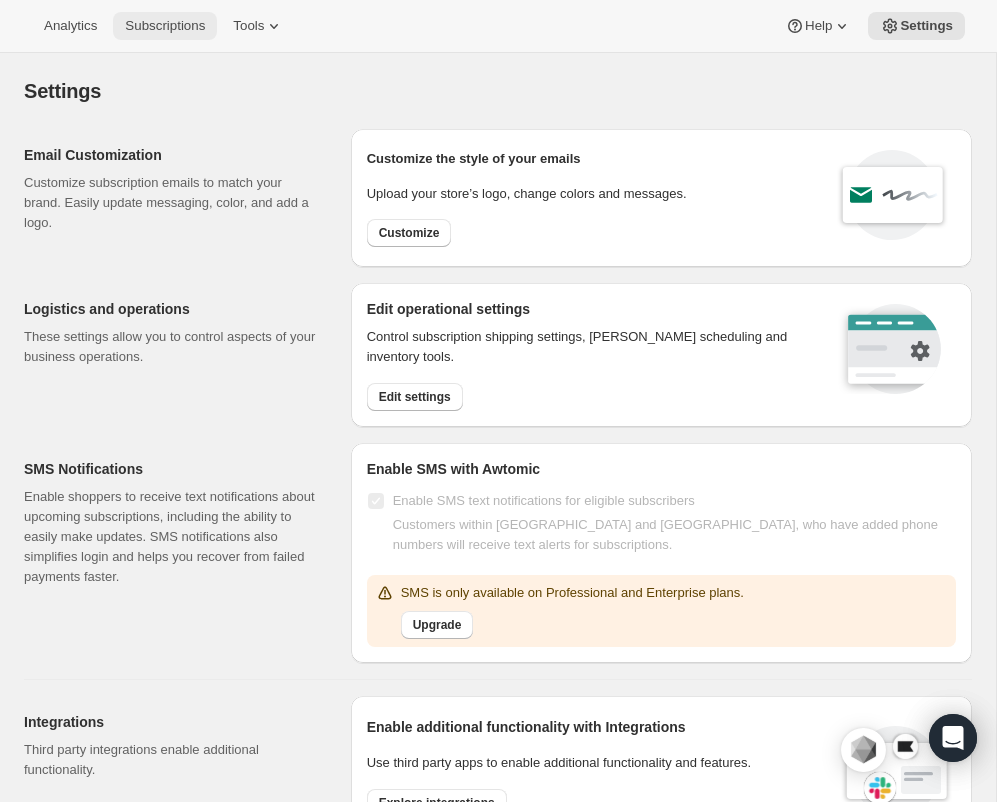 click on "Subscriptions" at bounding box center [165, 26] 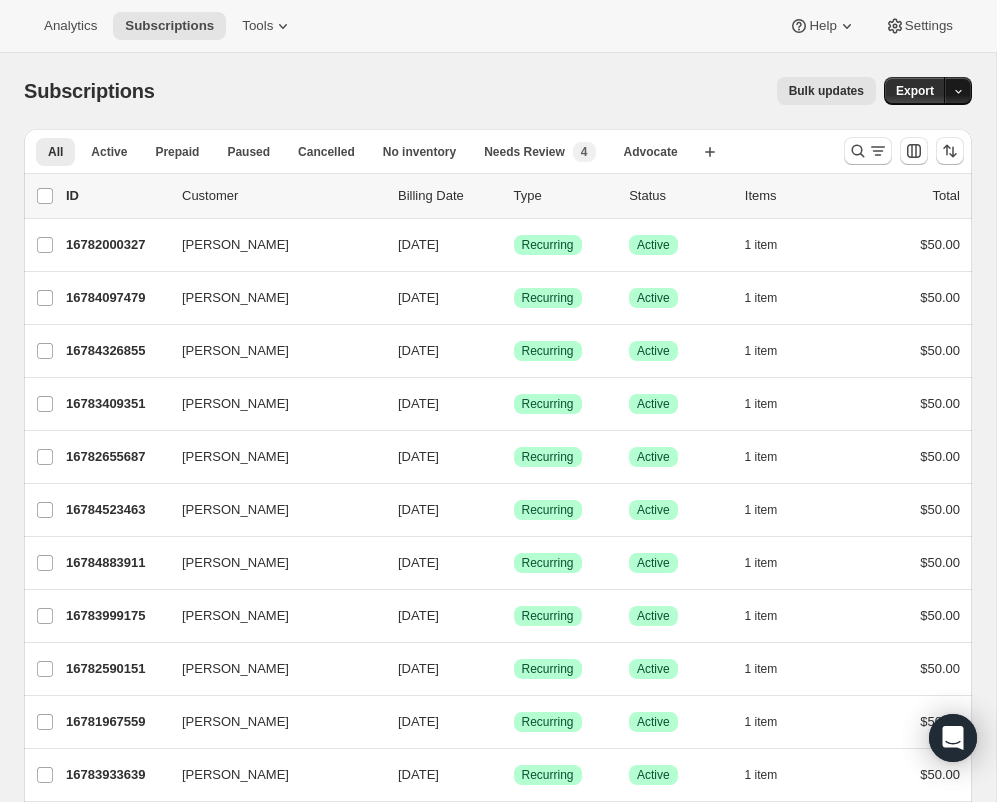 click 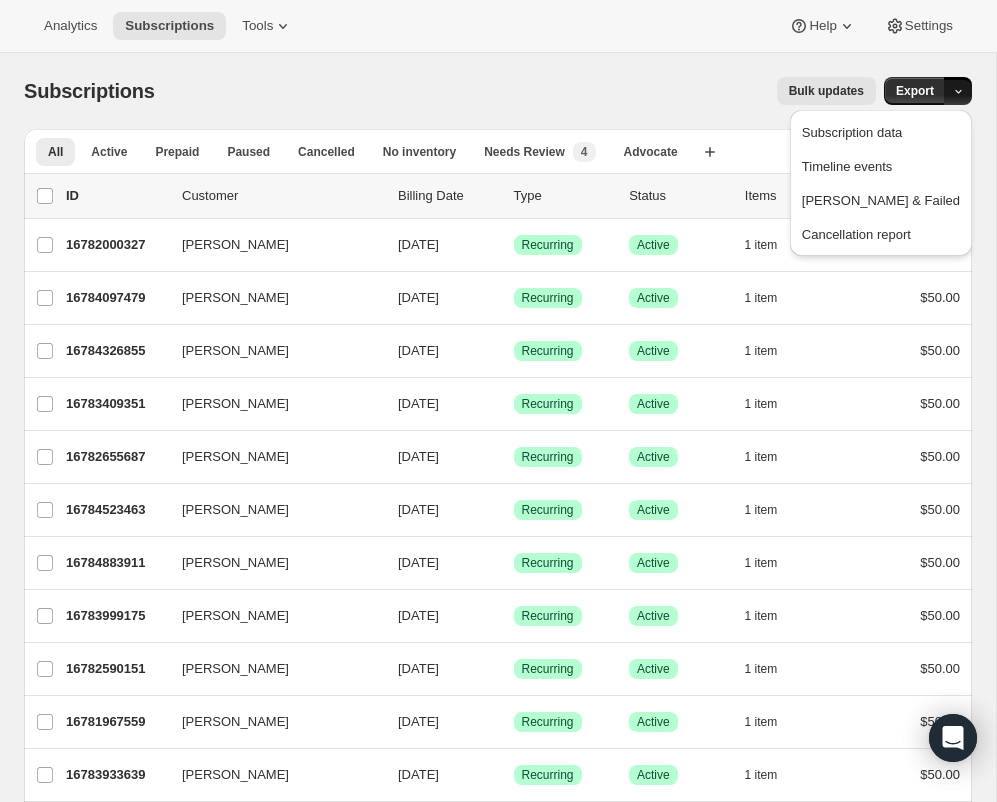 click on "Bulk updates" at bounding box center (527, 91) 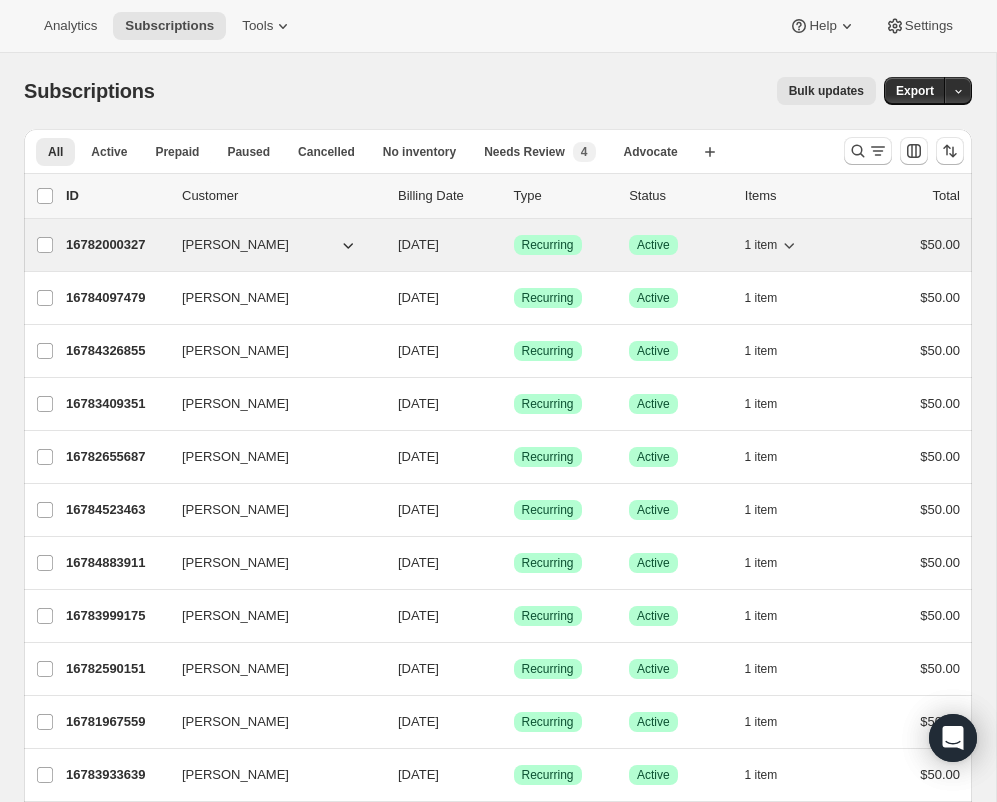 click on "[PERSON_NAME]" at bounding box center (270, 245) 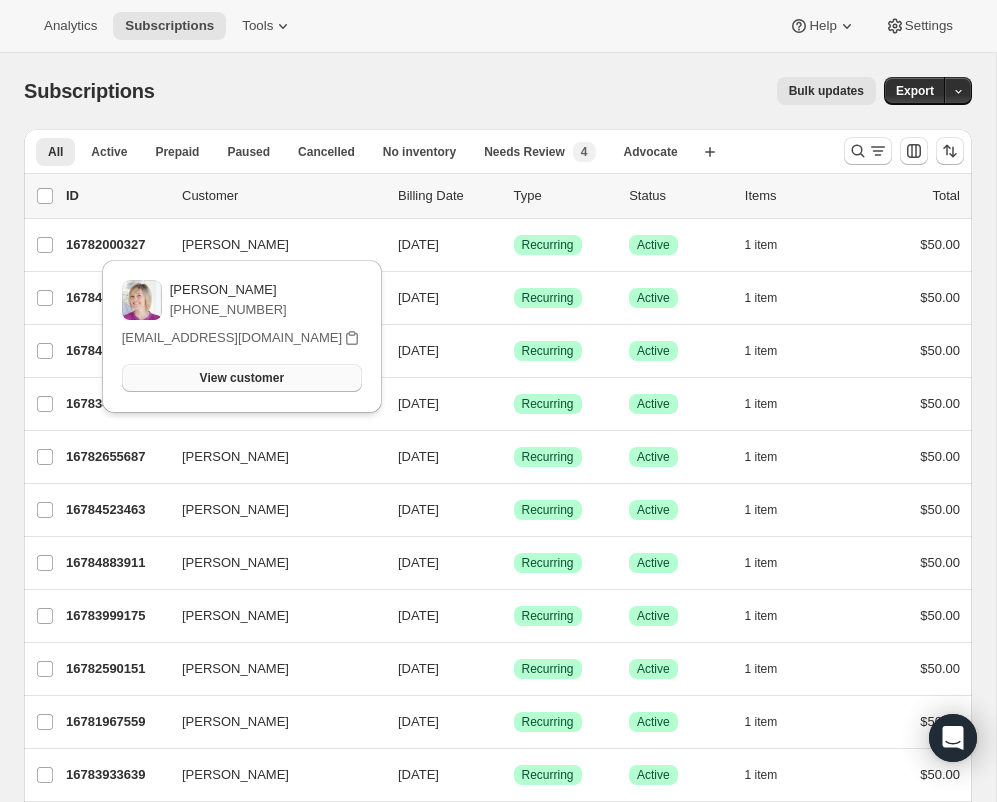 click on "View customer" at bounding box center [242, 378] 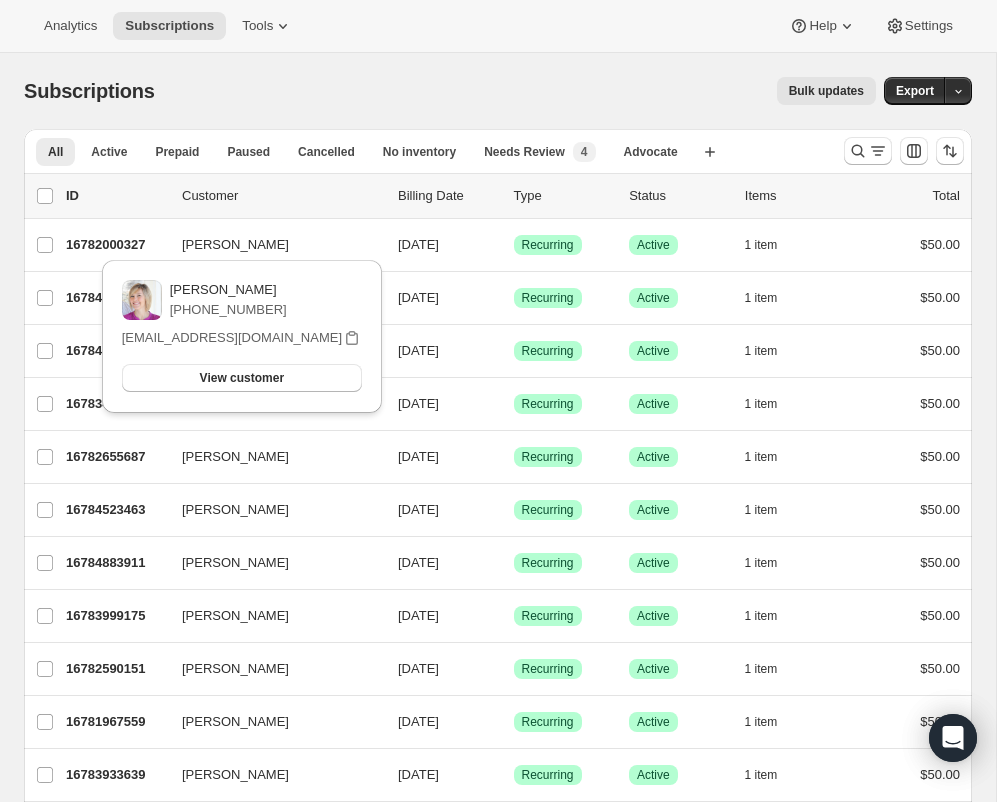 click on "Bulk updates" at bounding box center [527, 91] 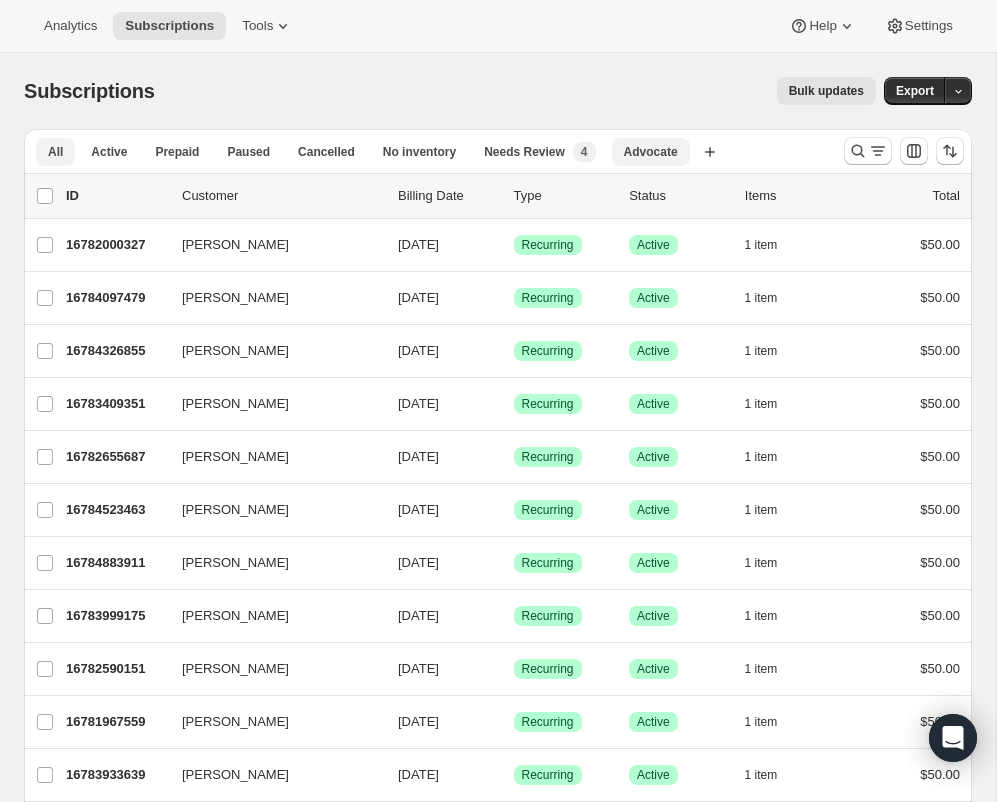 click on "Advocate" at bounding box center (651, 152) 